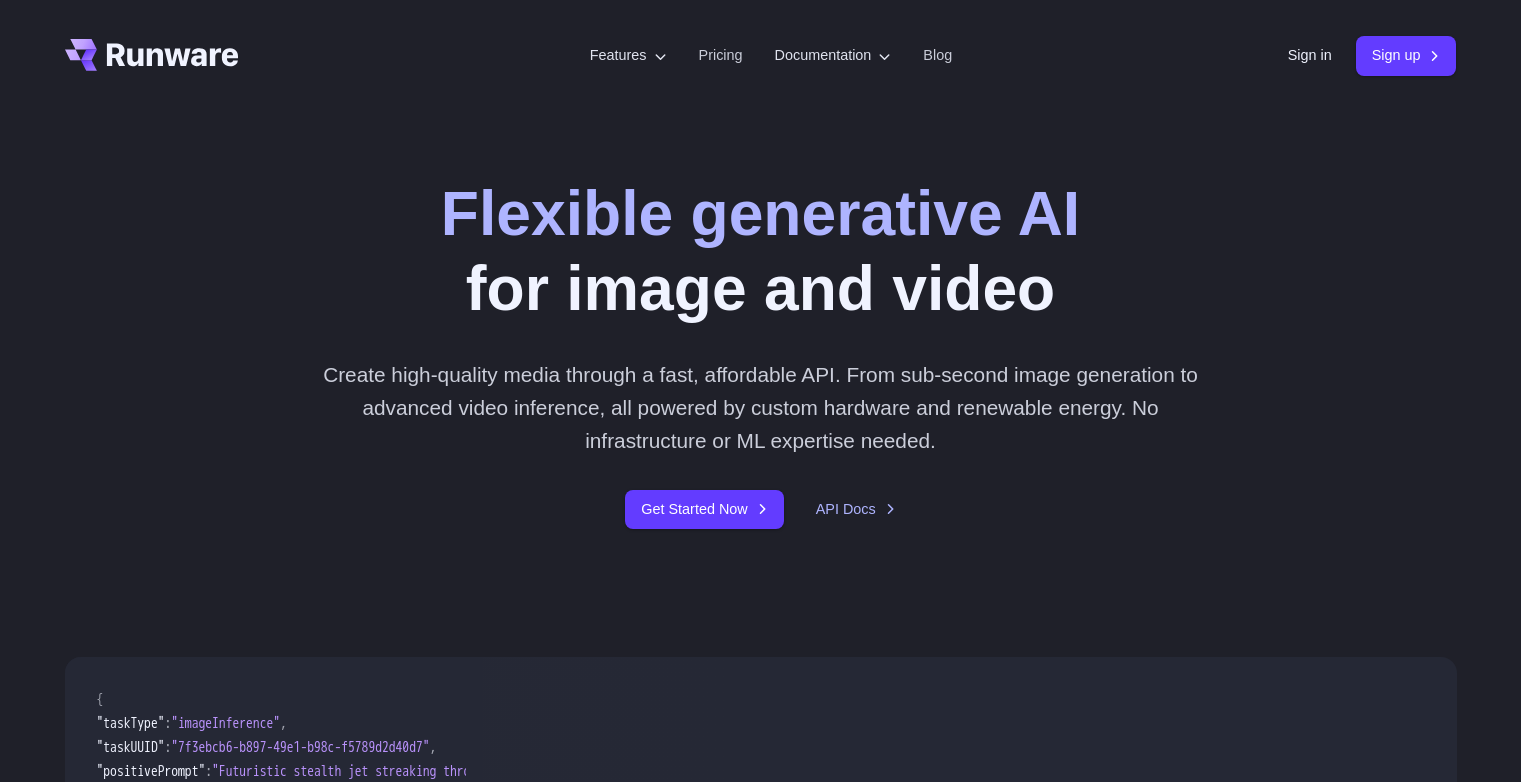scroll, scrollTop: 0, scrollLeft: 0, axis: both 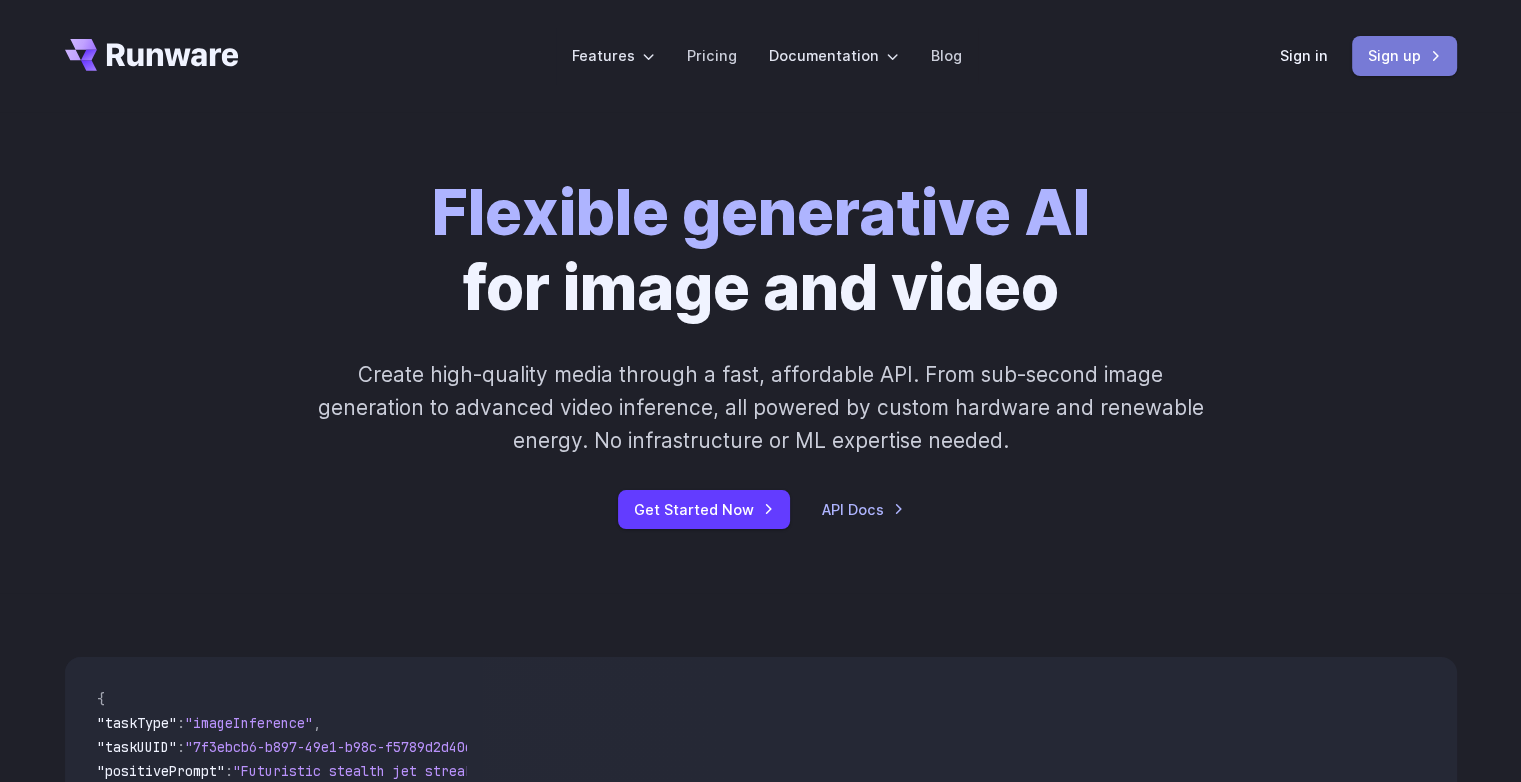 click on "Sign up" at bounding box center (1404, 55) 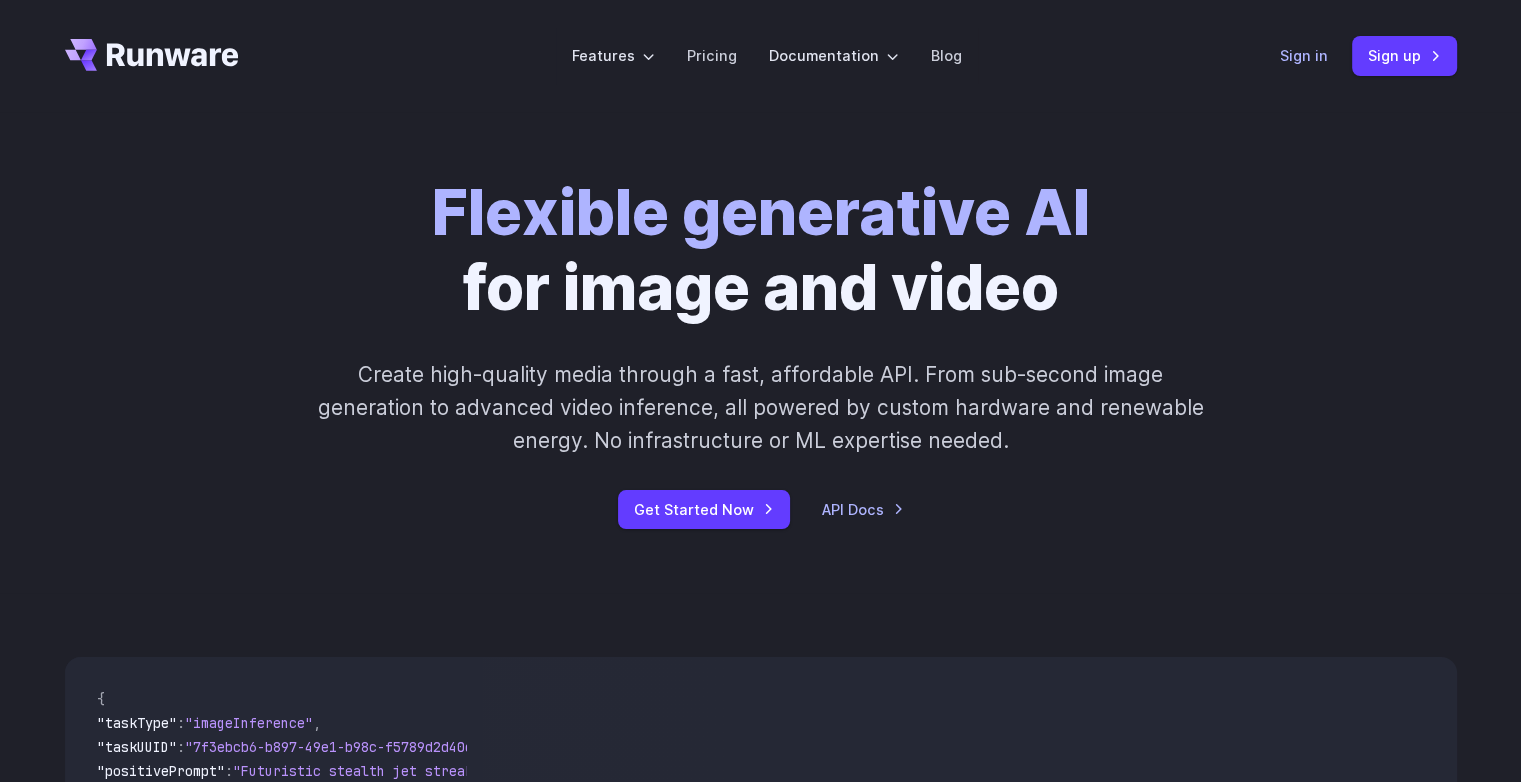 click on "Sign in" at bounding box center (1304, 55) 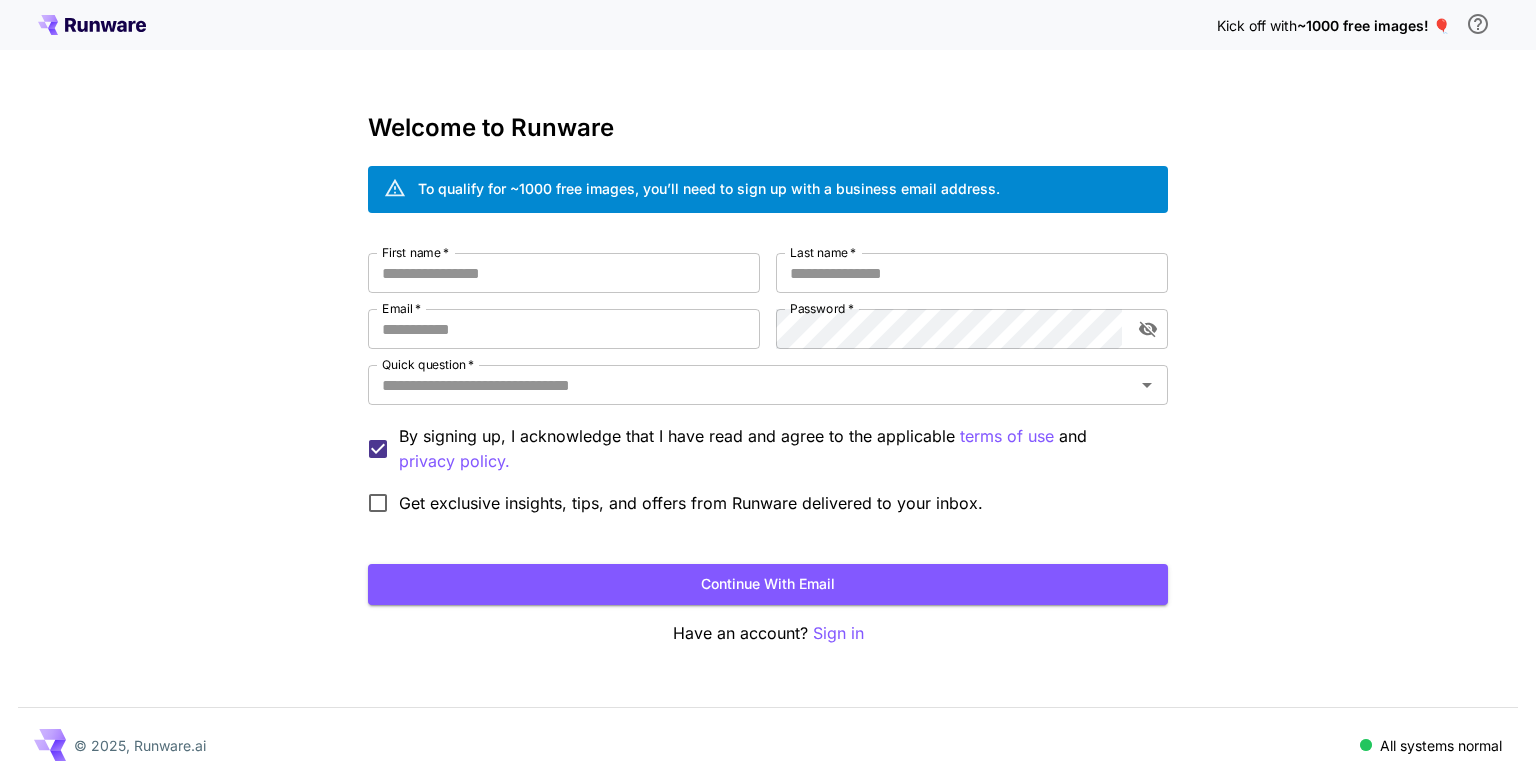 scroll, scrollTop: 0, scrollLeft: 0, axis: both 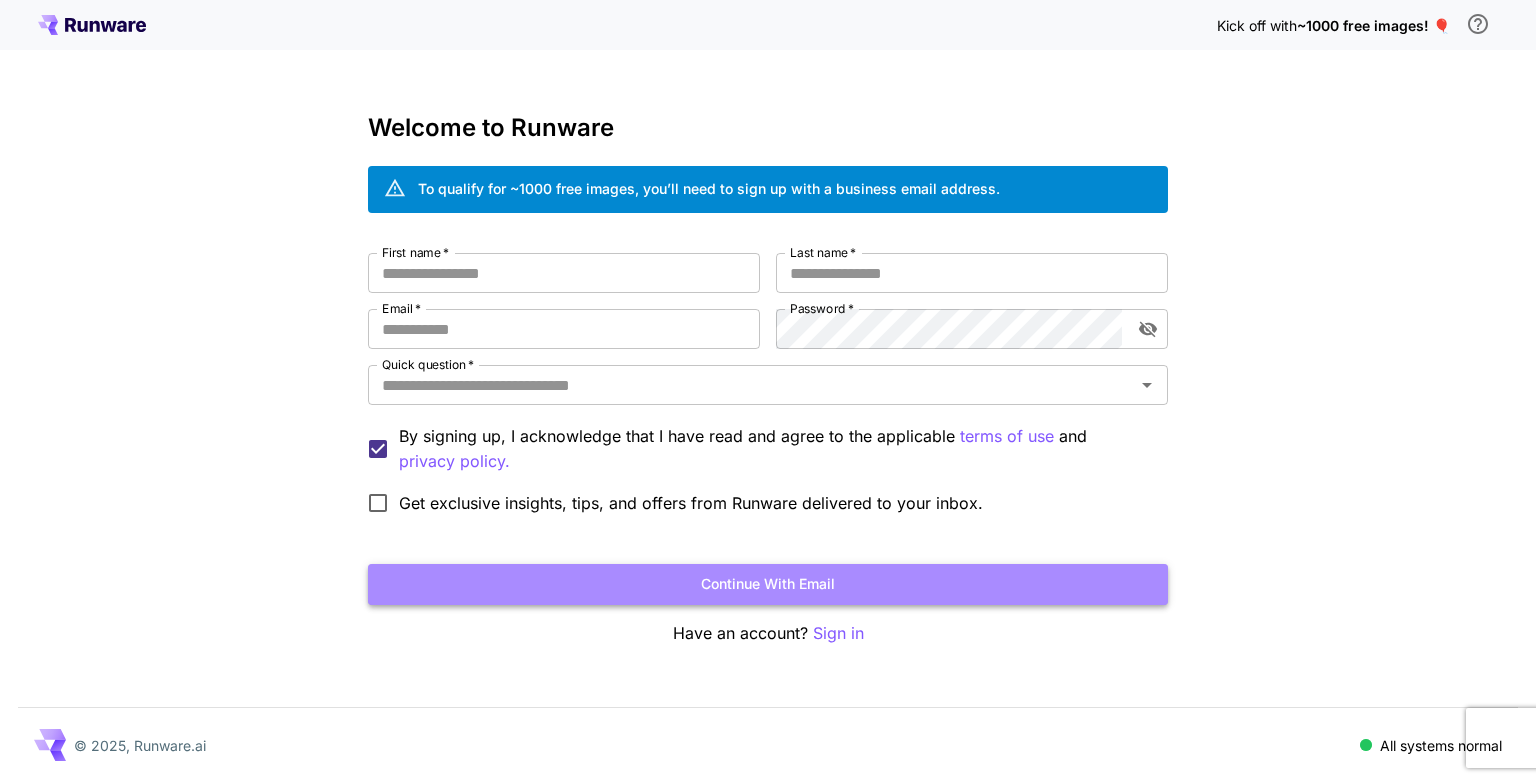 click on "Continue with email" at bounding box center (768, 584) 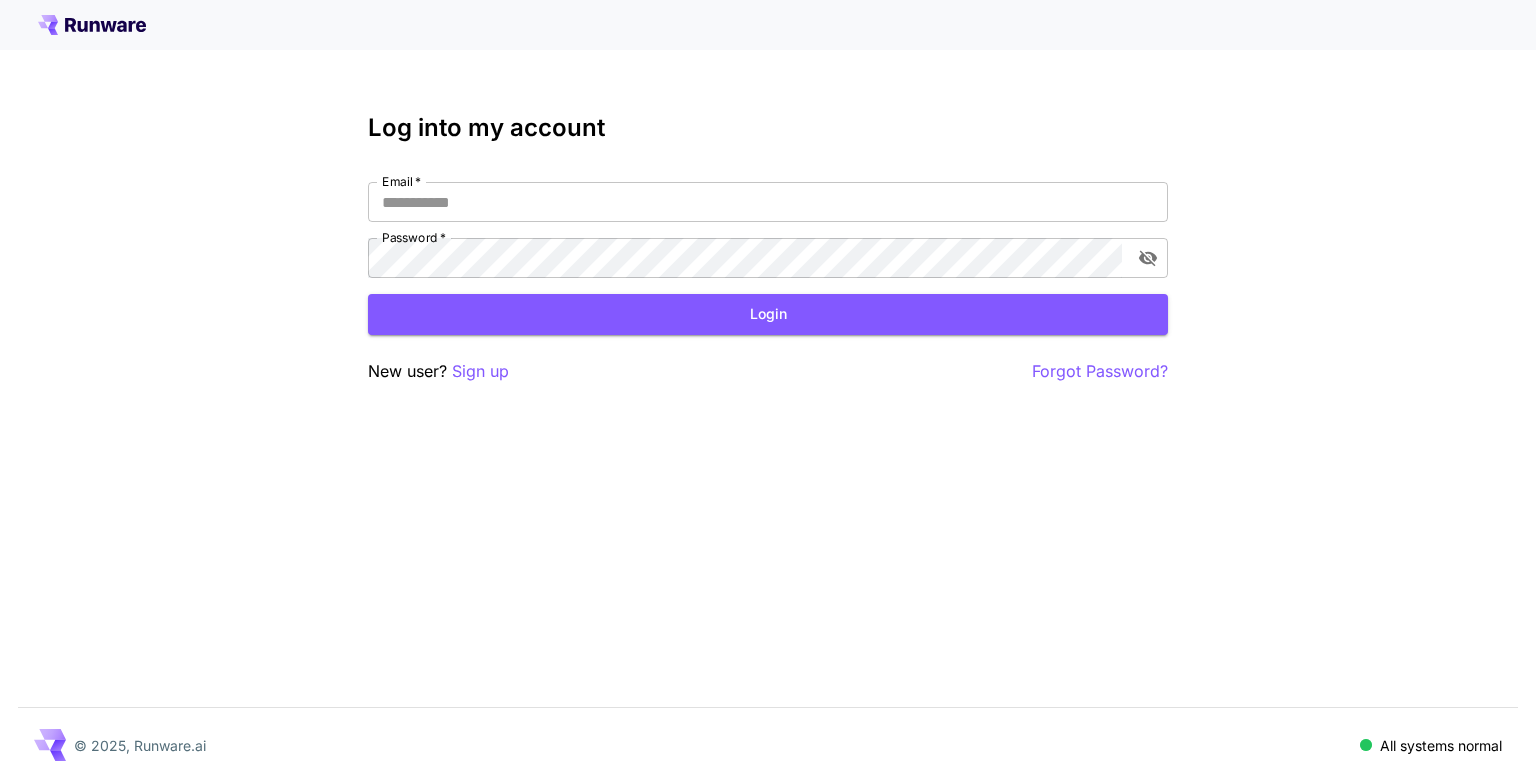 scroll, scrollTop: 0, scrollLeft: 0, axis: both 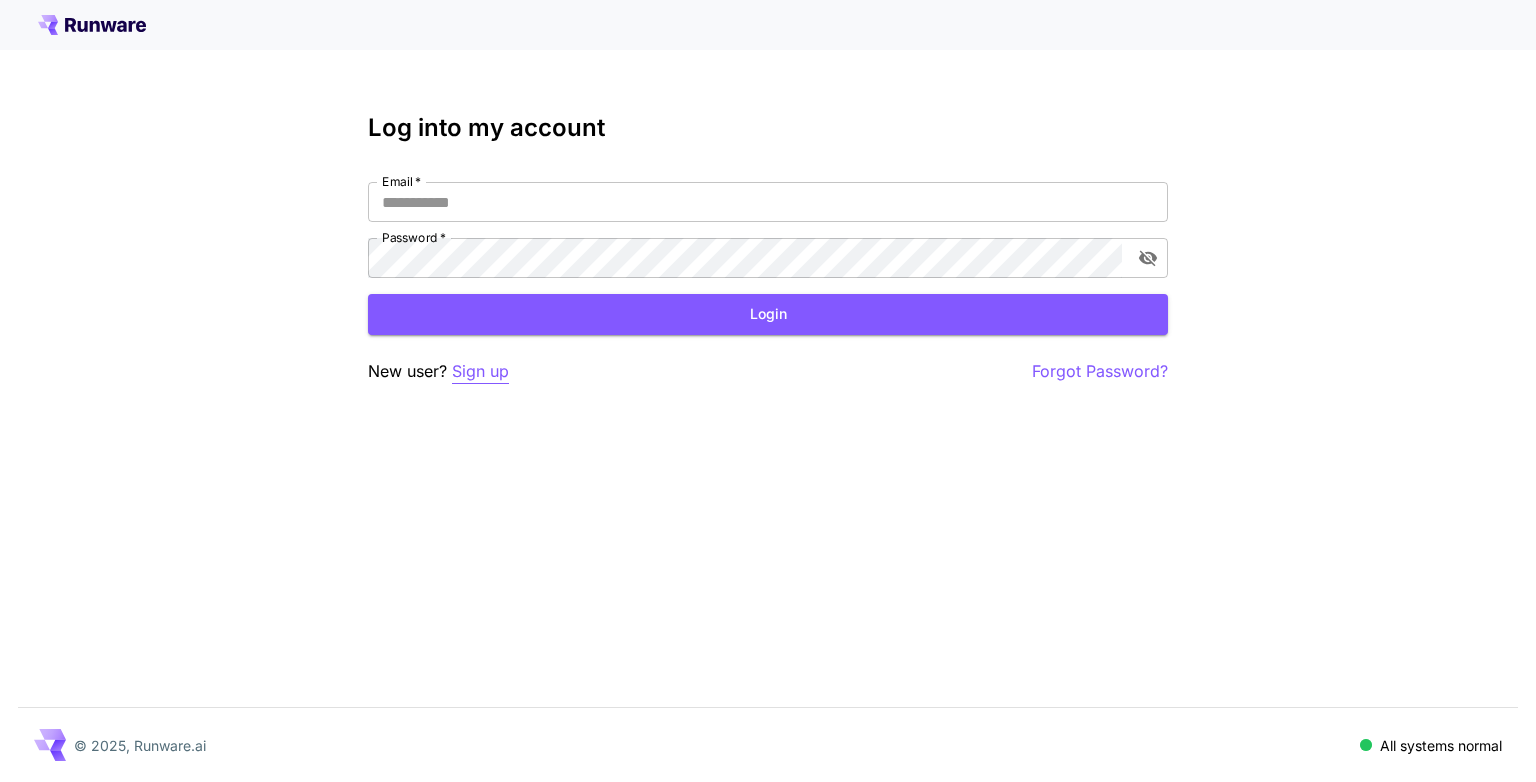 click on "Sign up" at bounding box center (480, 371) 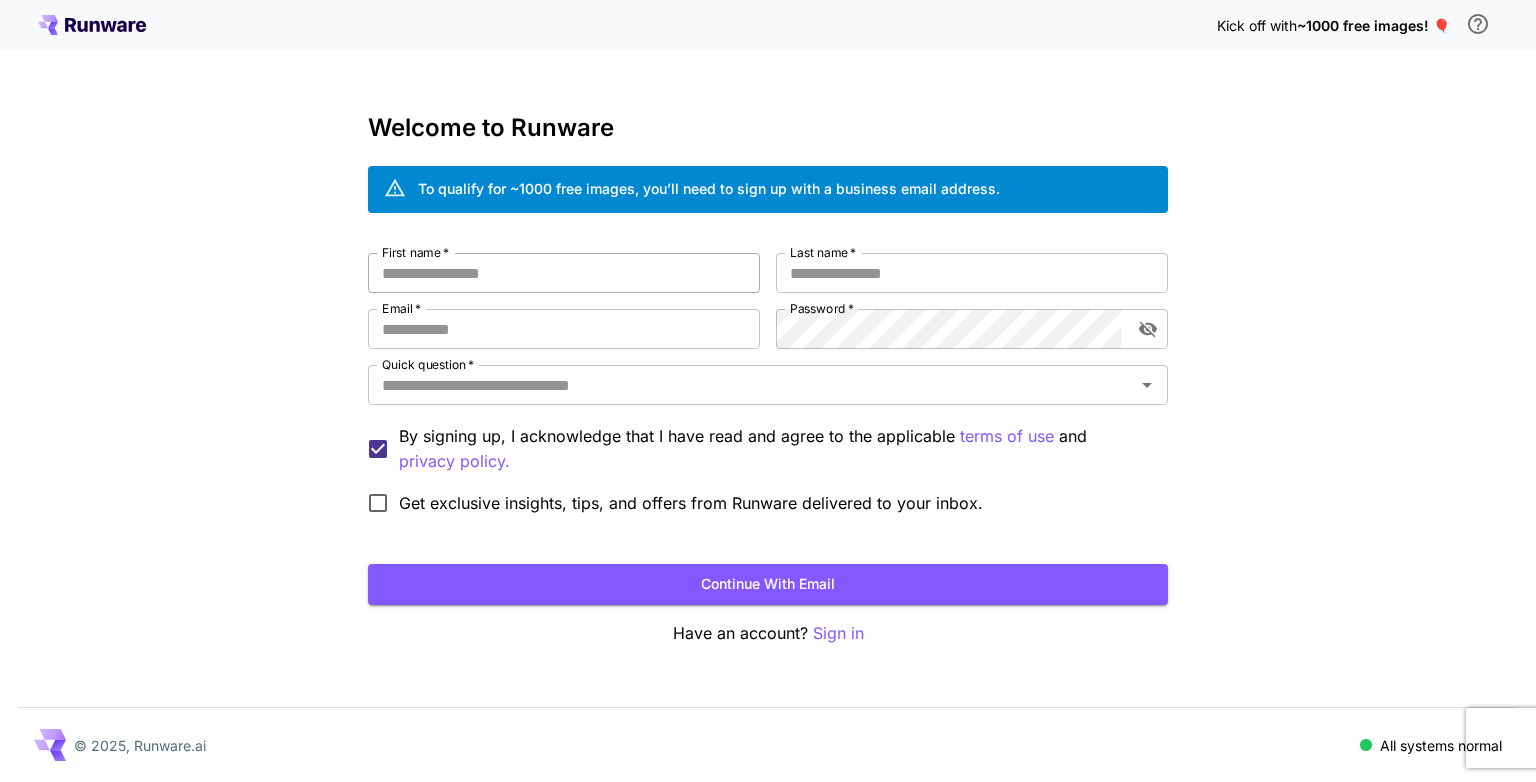 click on "First name   *" at bounding box center (564, 273) 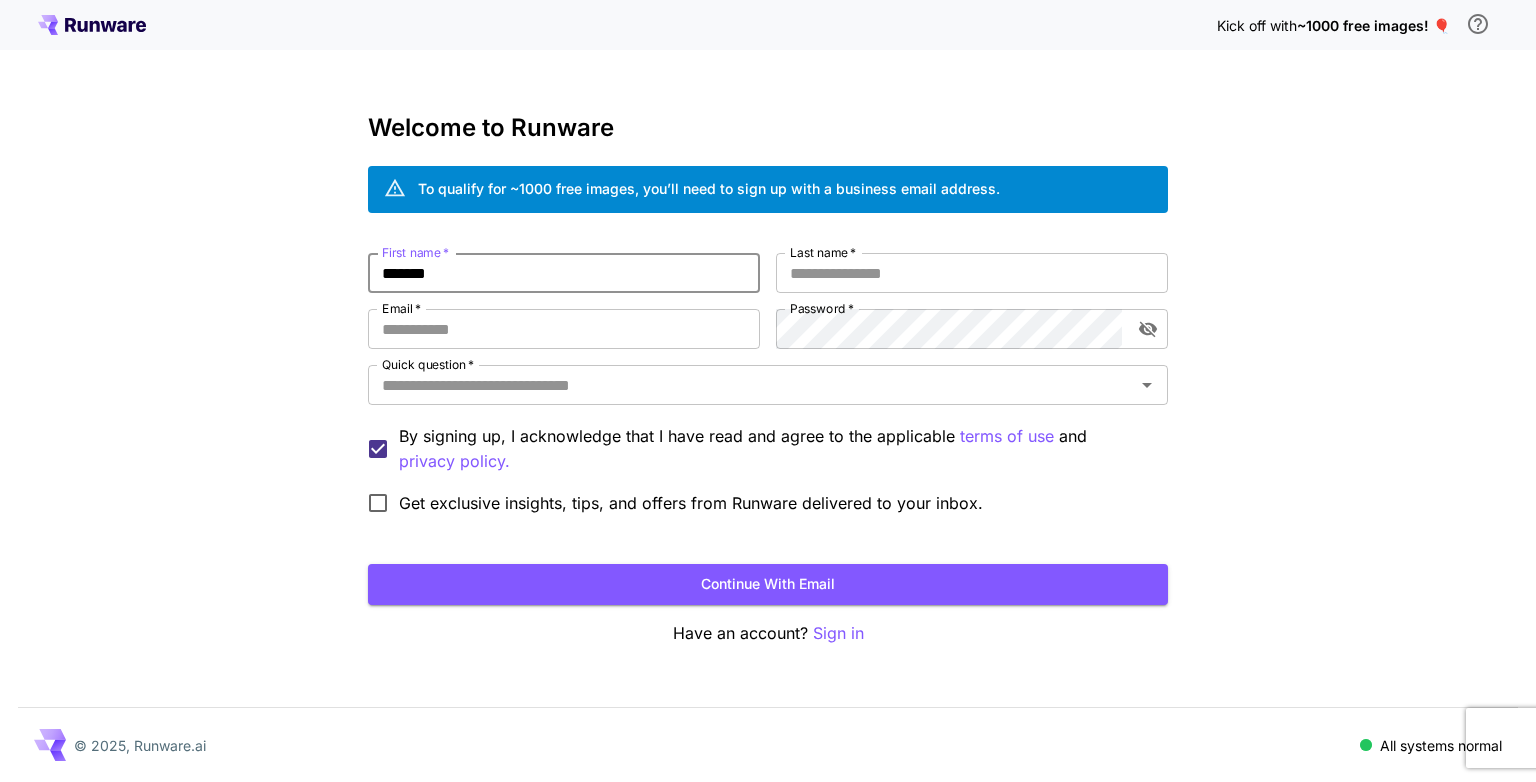 type on "*******" 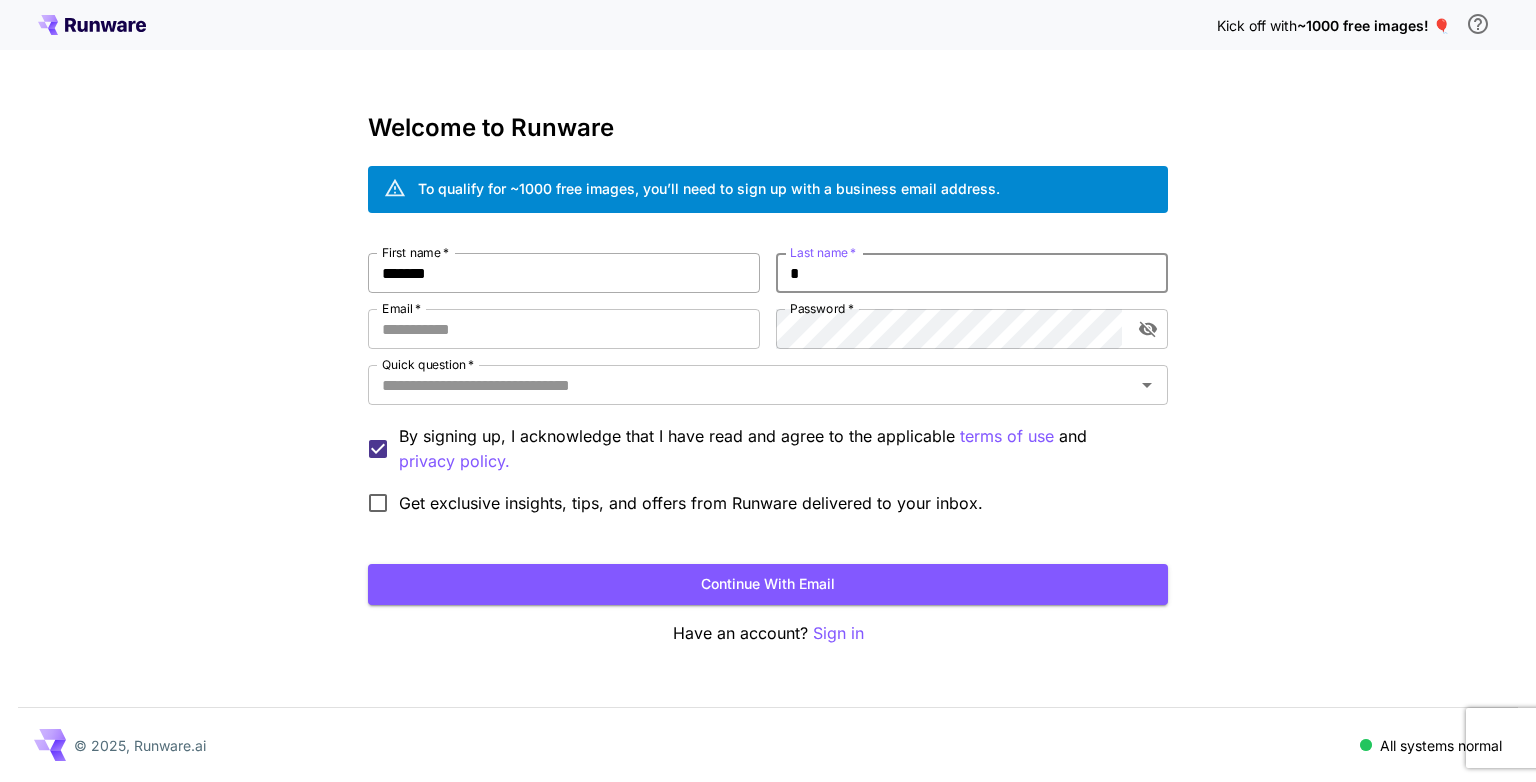 type on "*" 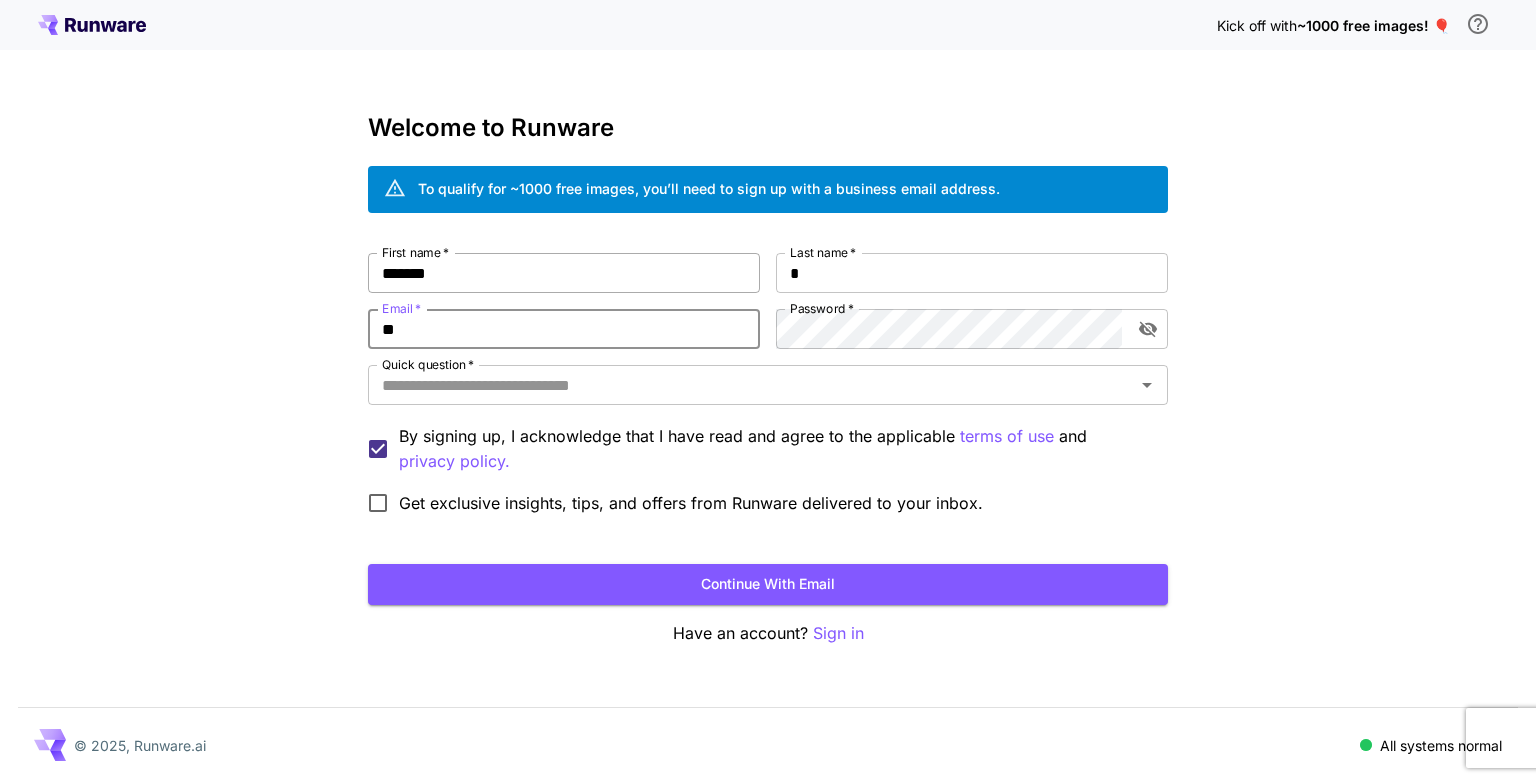 type on "*" 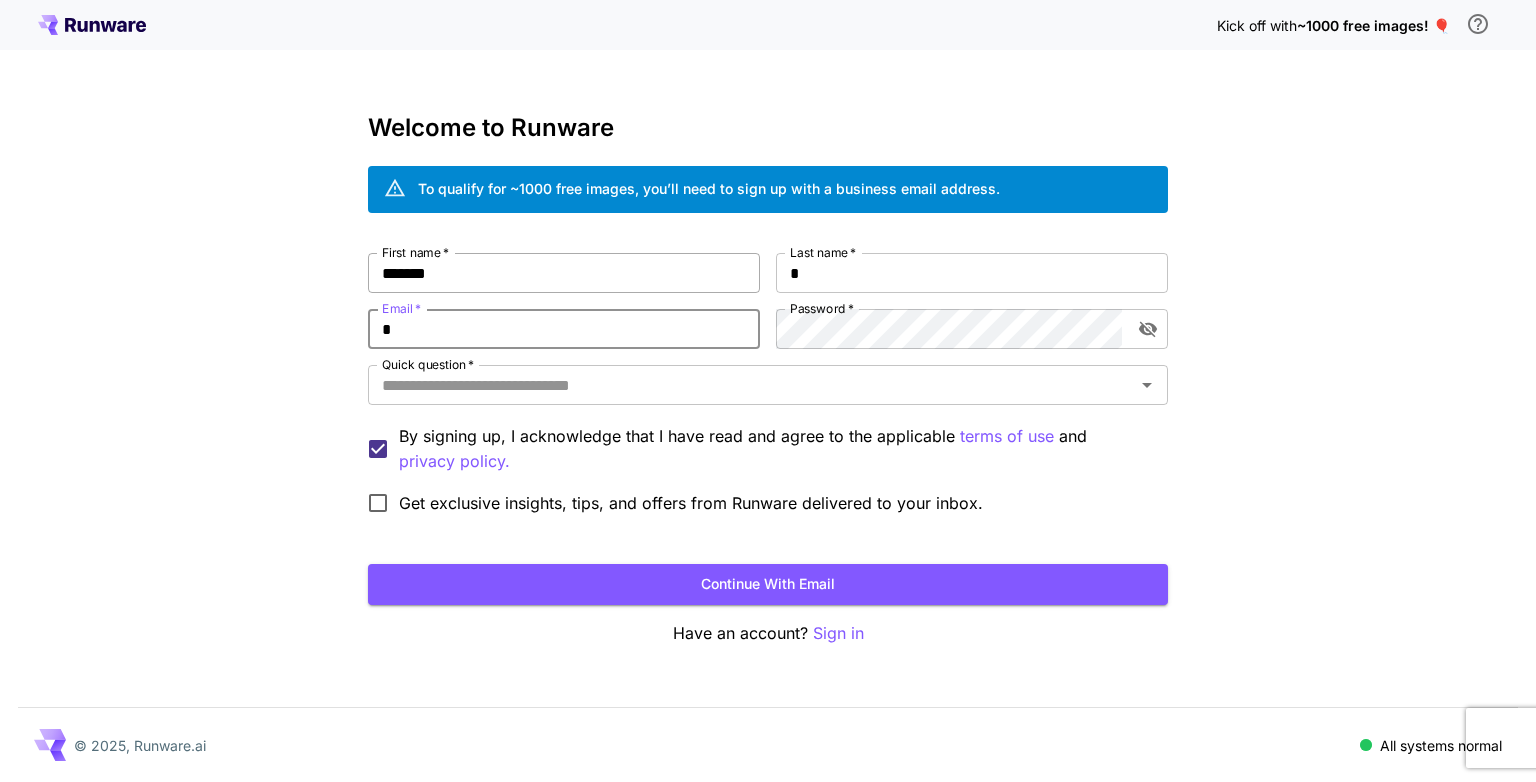 type 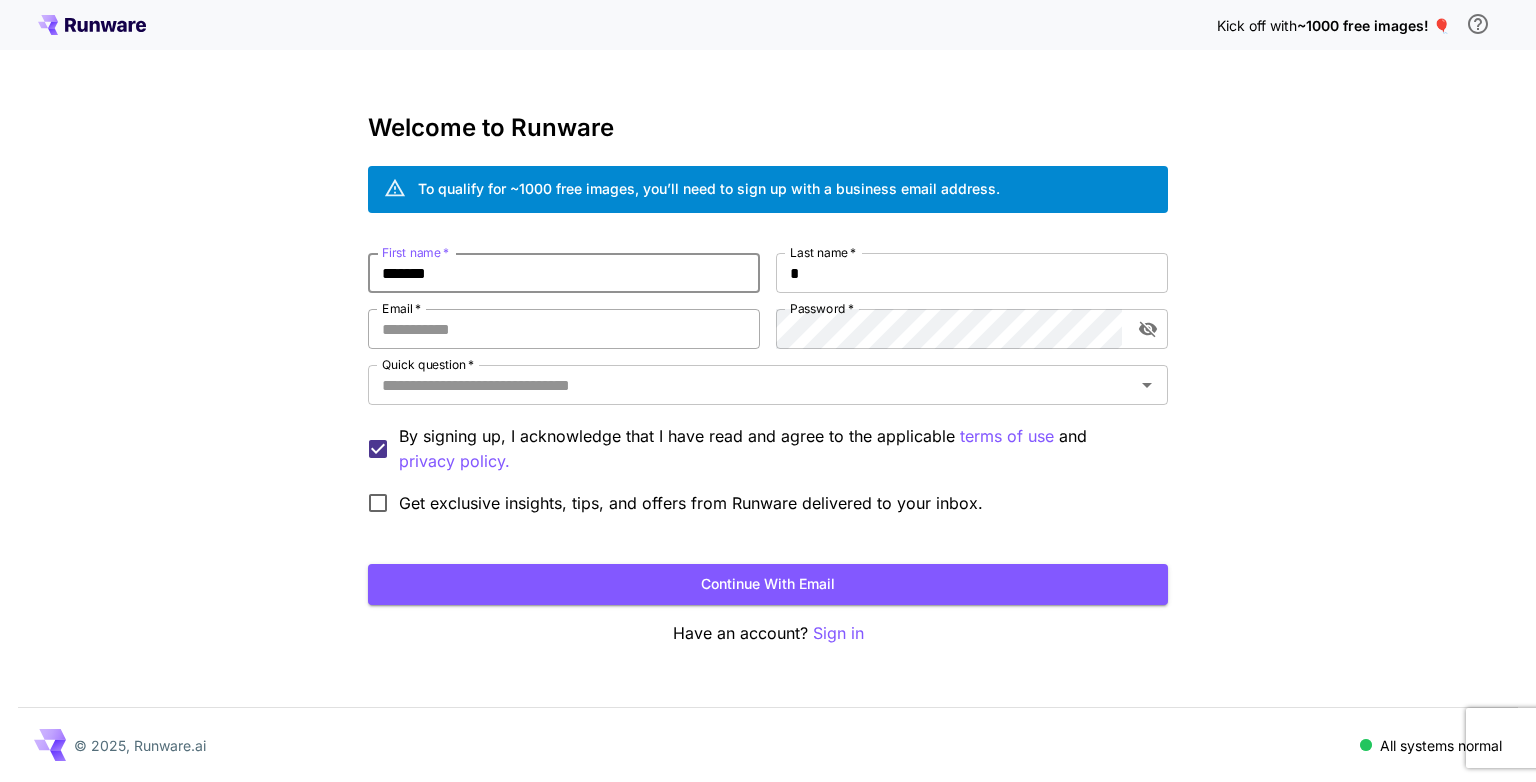 drag, startPoint x: 582, startPoint y: 283, endPoint x: 475, endPoint y: 319, distance: 112.89375 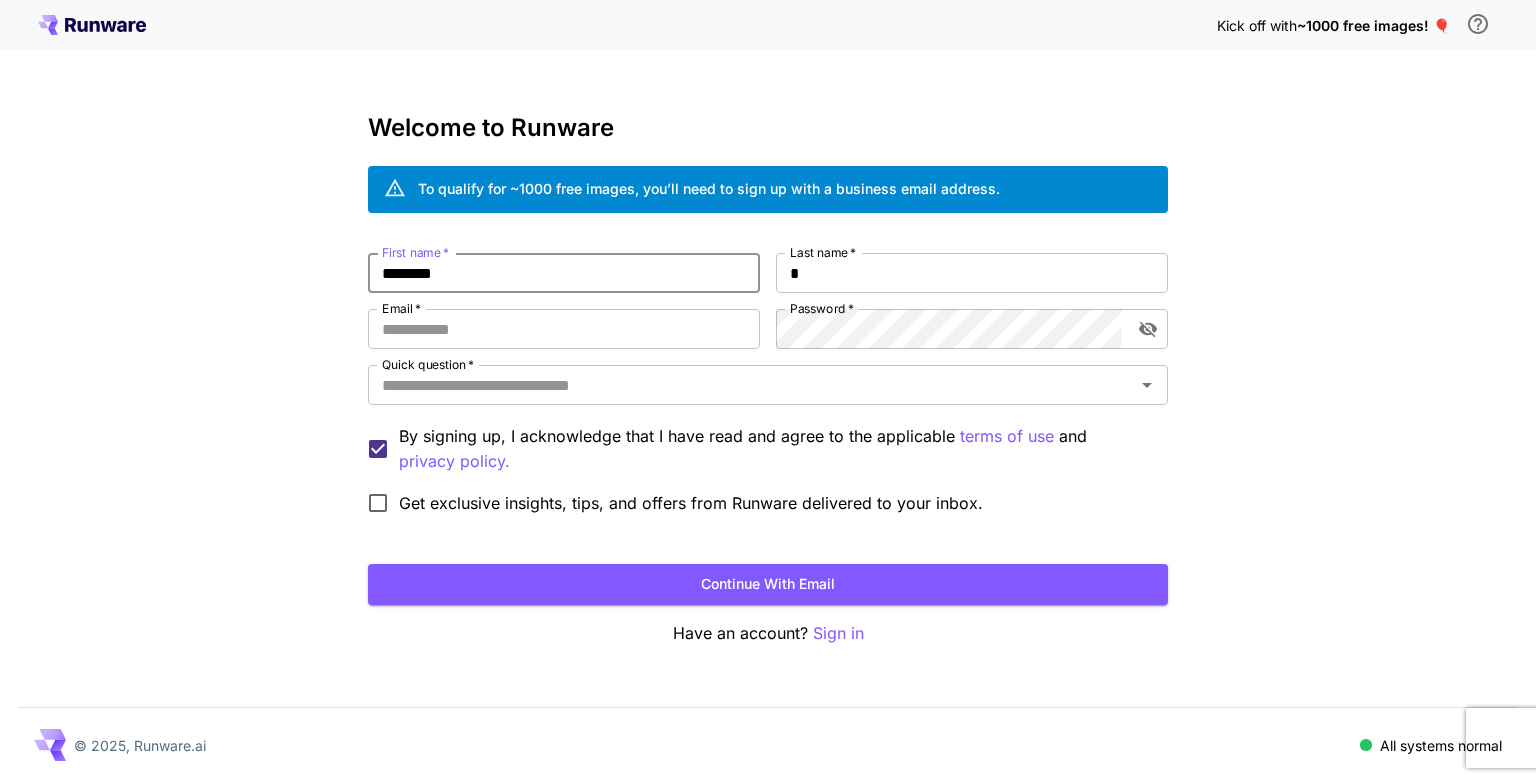 click on "********" at bounding box center (564, 273) 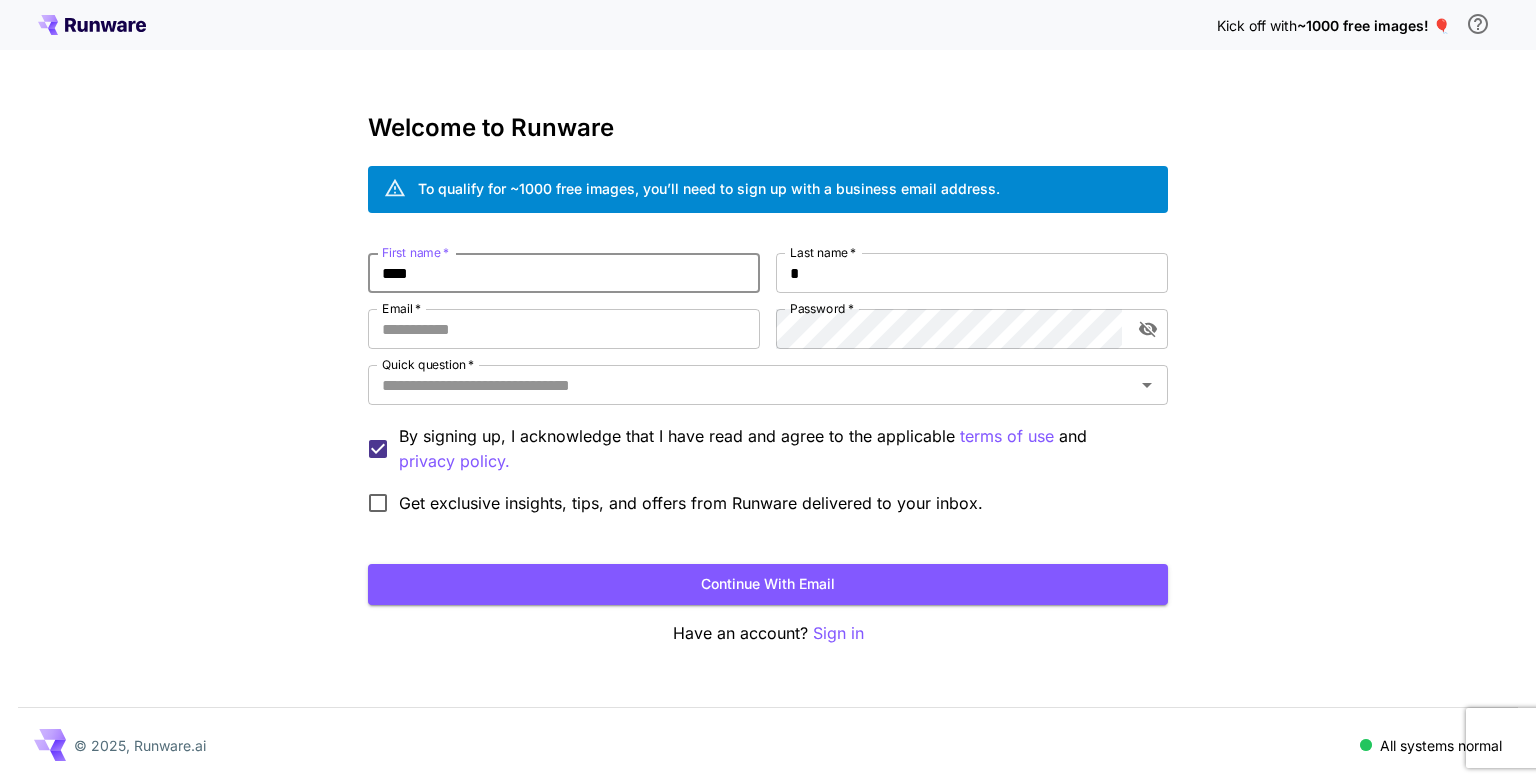 type on "****" 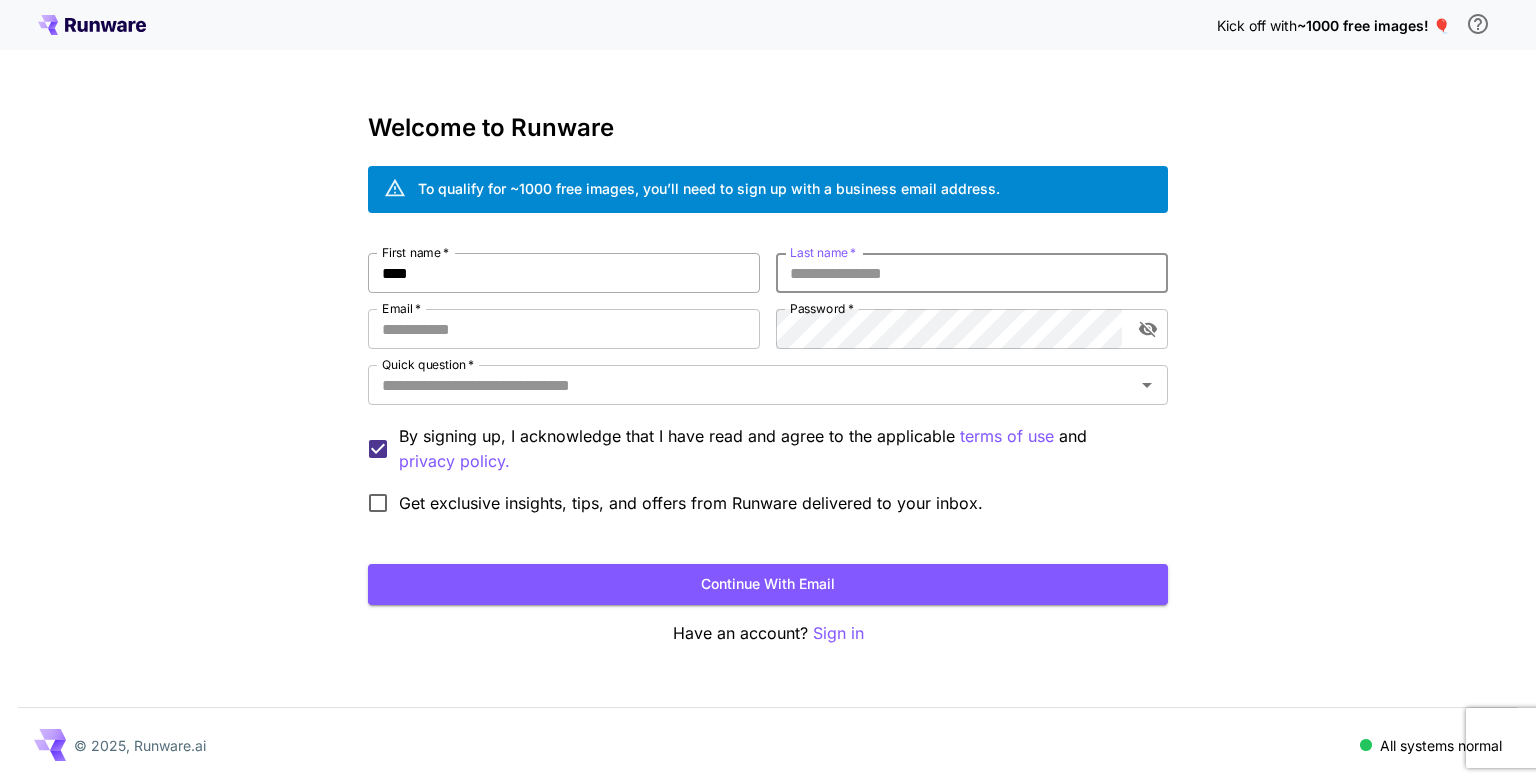 type 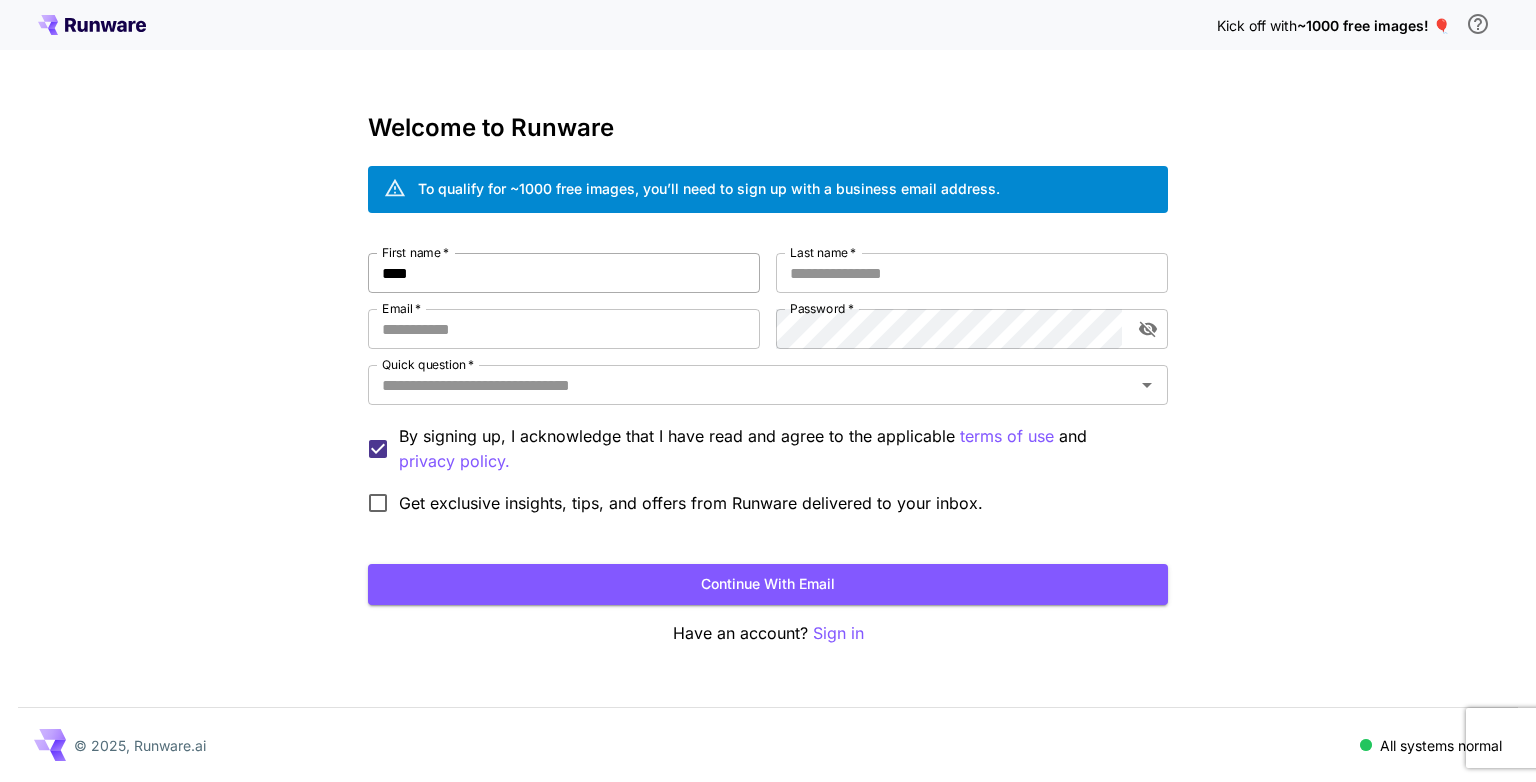 type 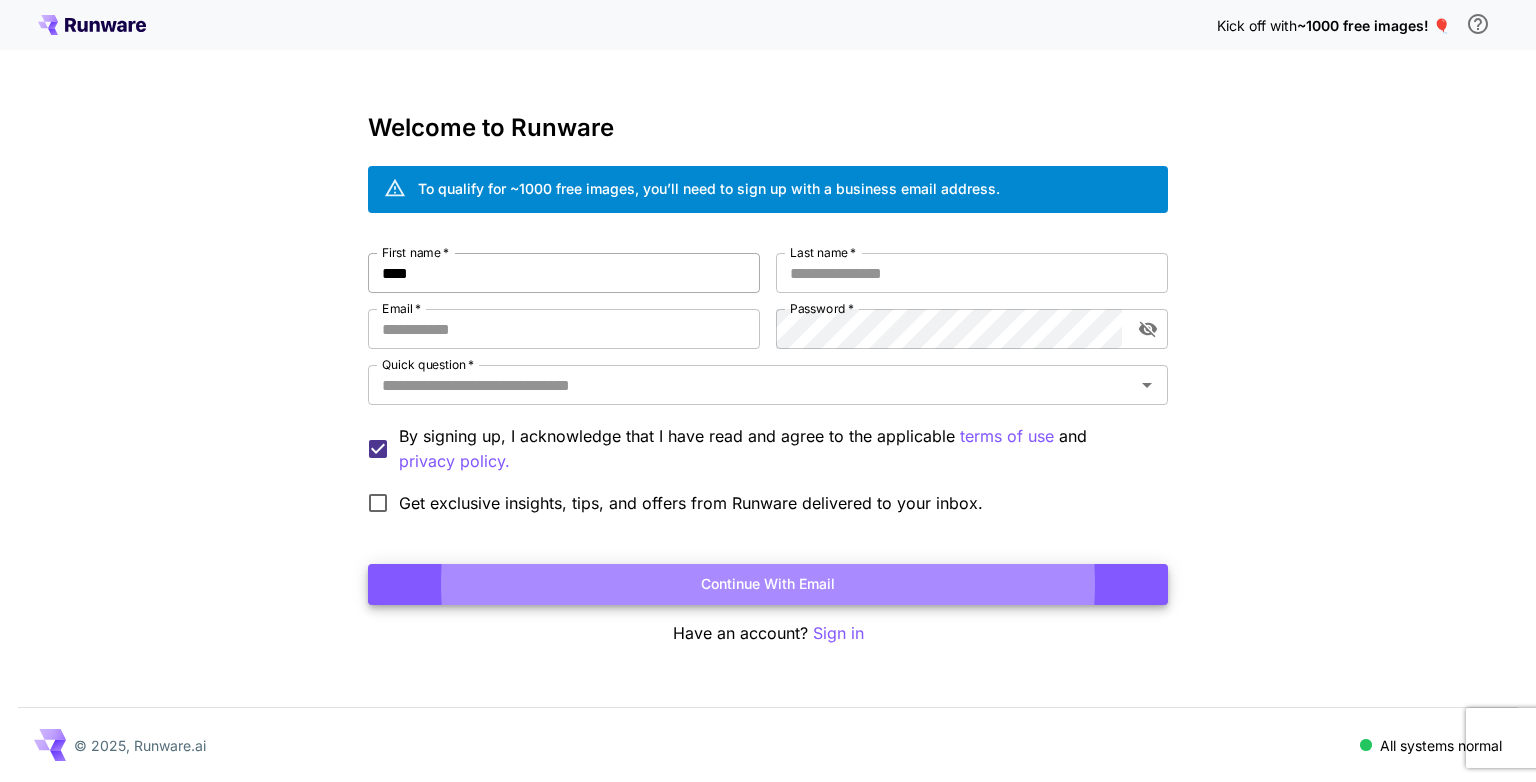 click on "****" at bounding box center (564, 273) 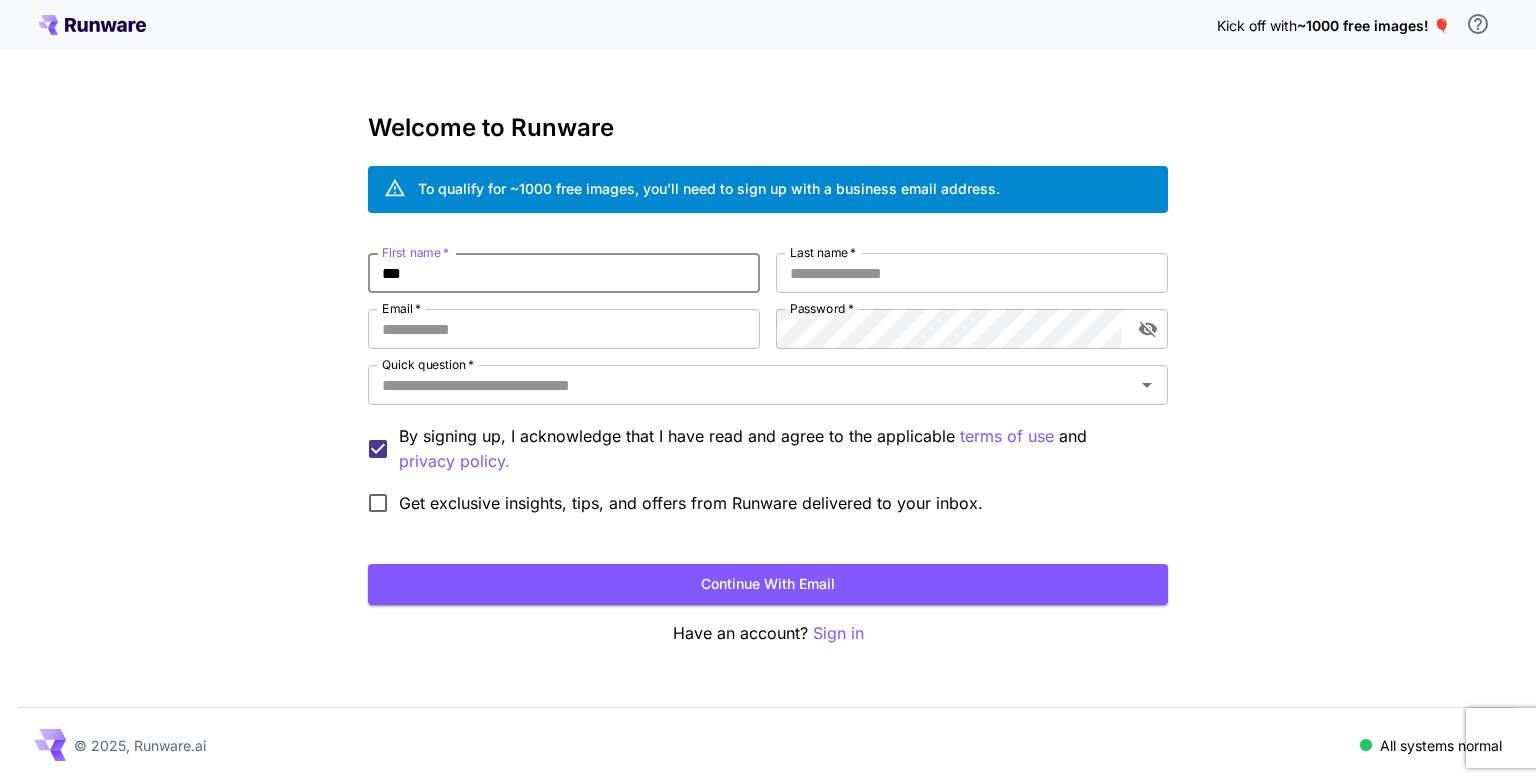 type on "***" 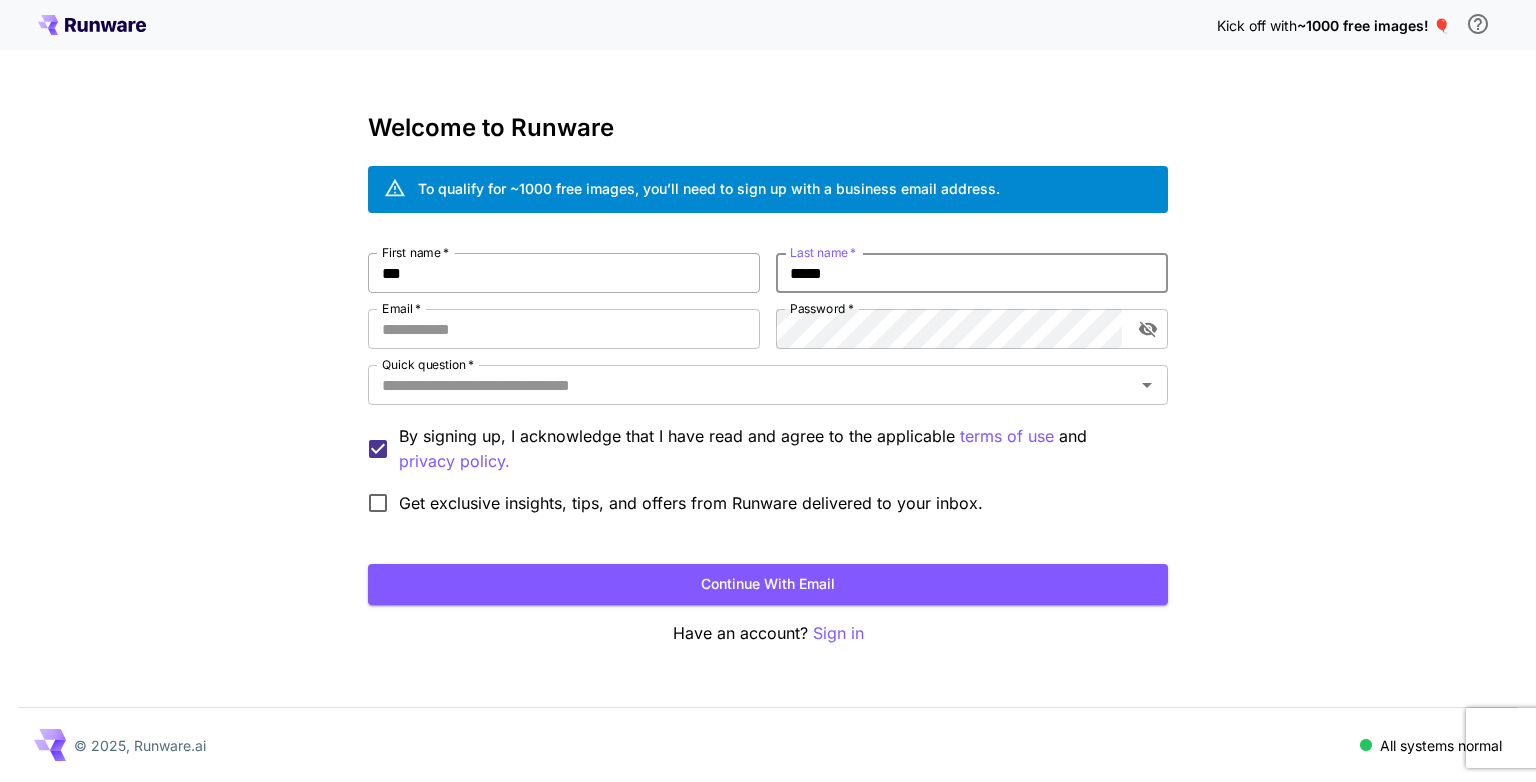 type on "*****" 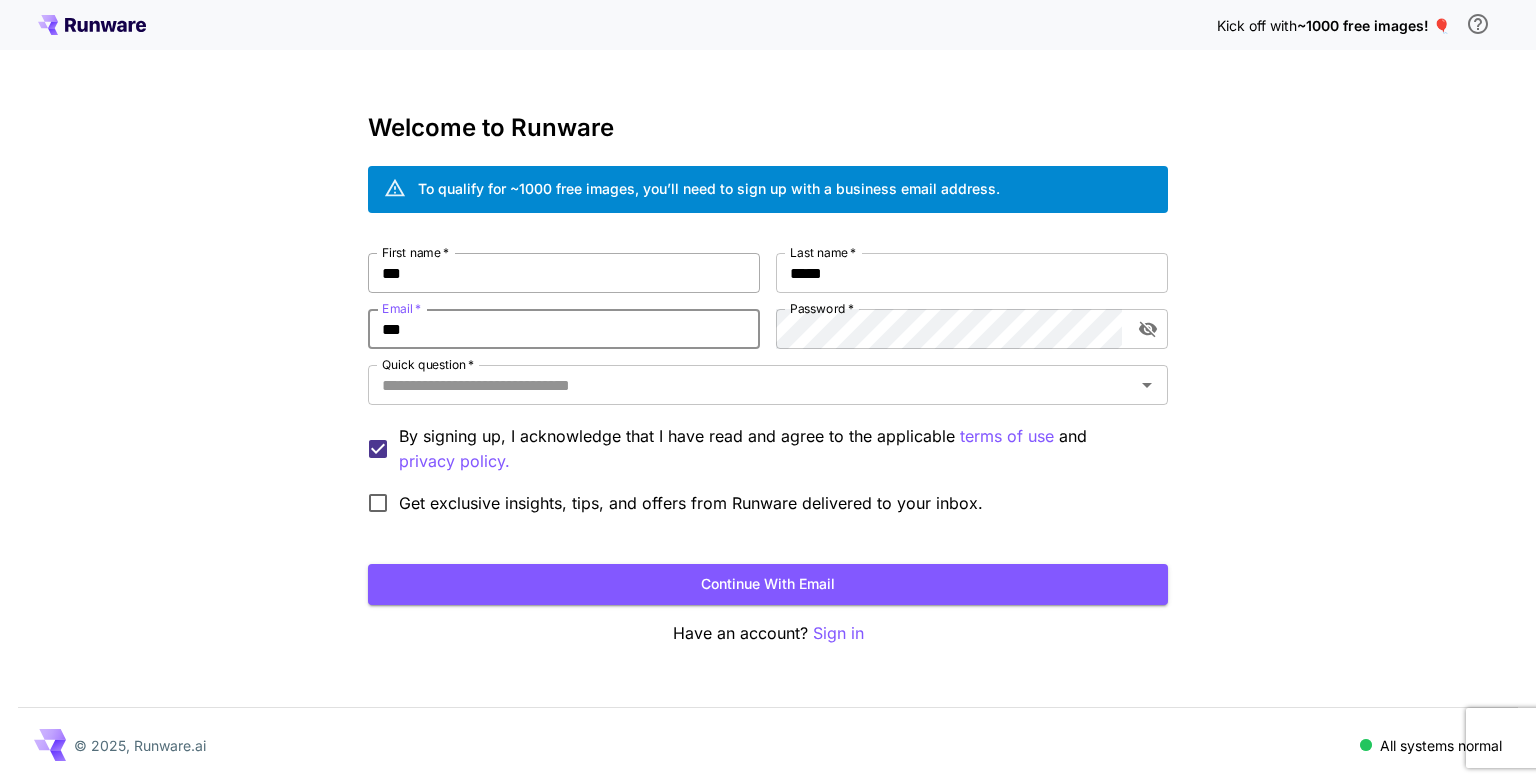 type on "**********" 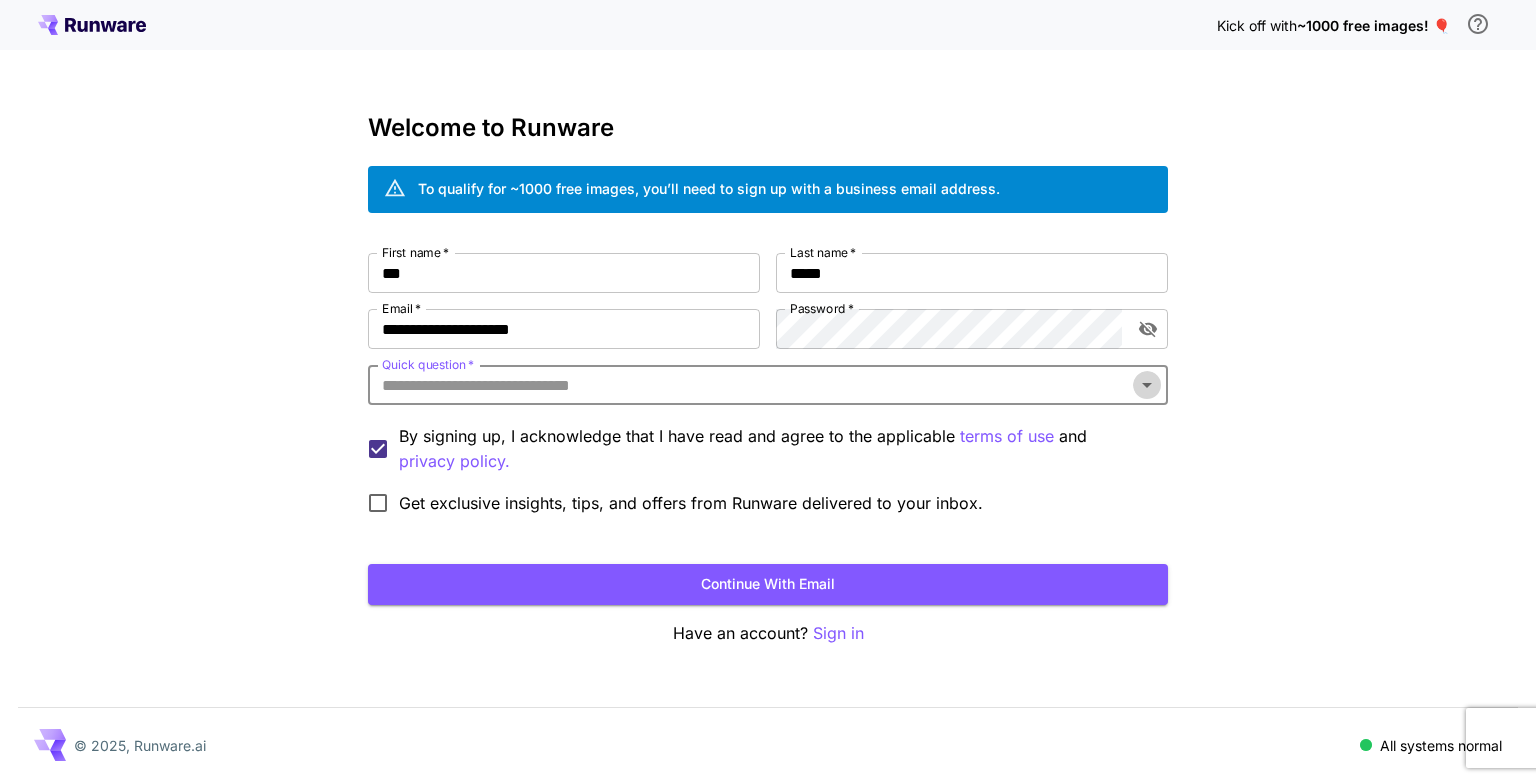 click 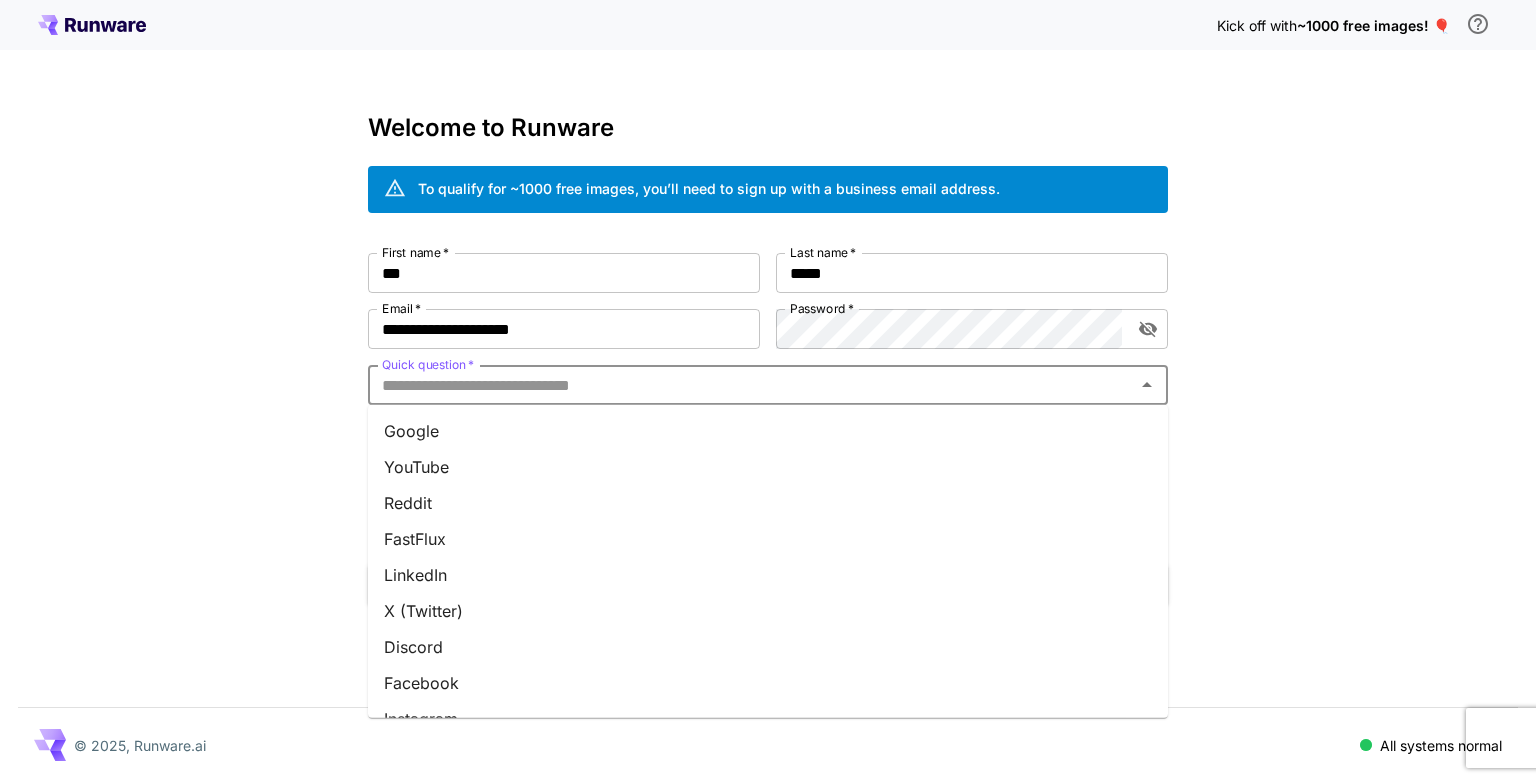 click on "YouTube" at bounding box center (768, 467) 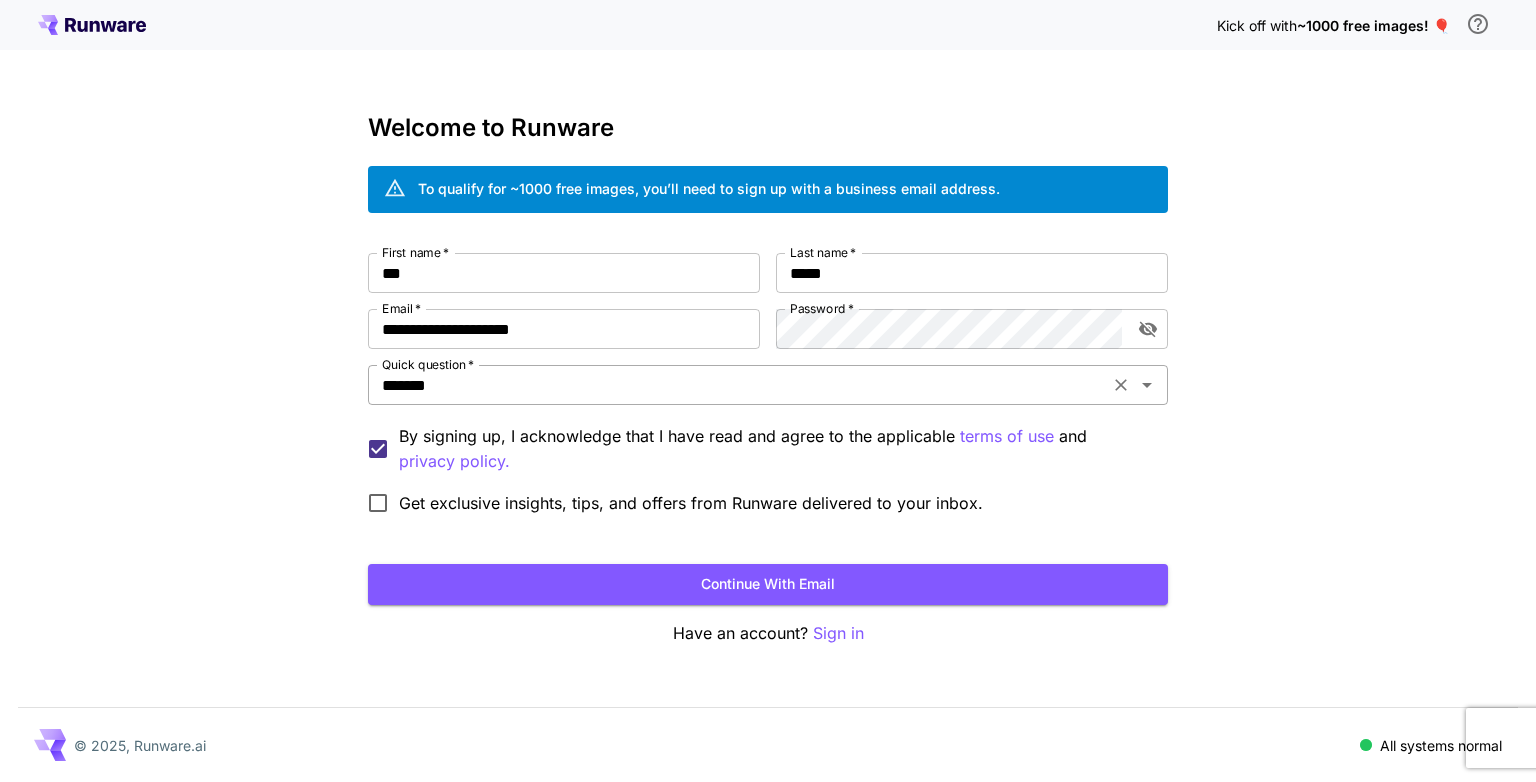 click on "******* Quick question   *" at bounding box center [768, 385] 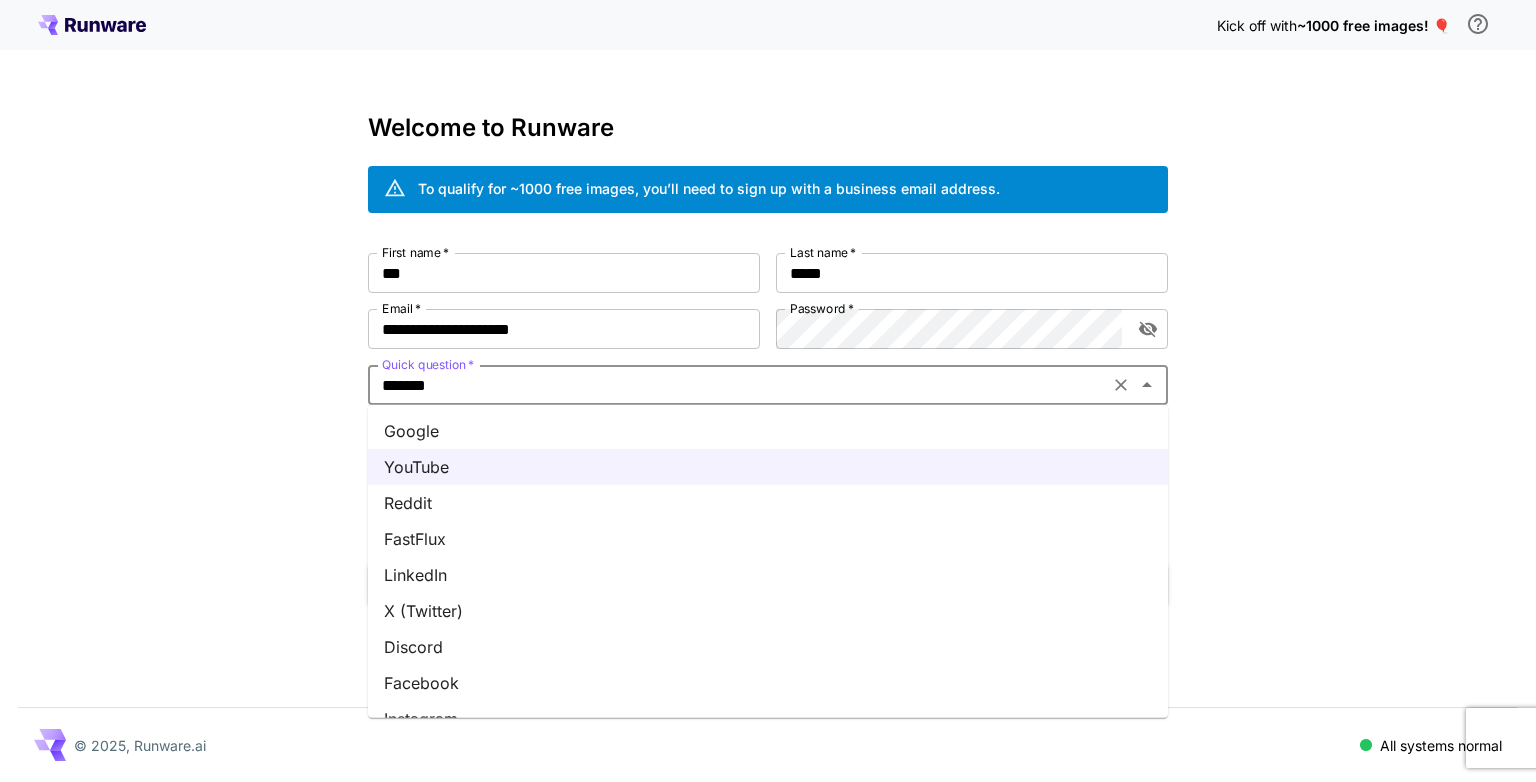 click on "Google" at bounding box center [768, 431] 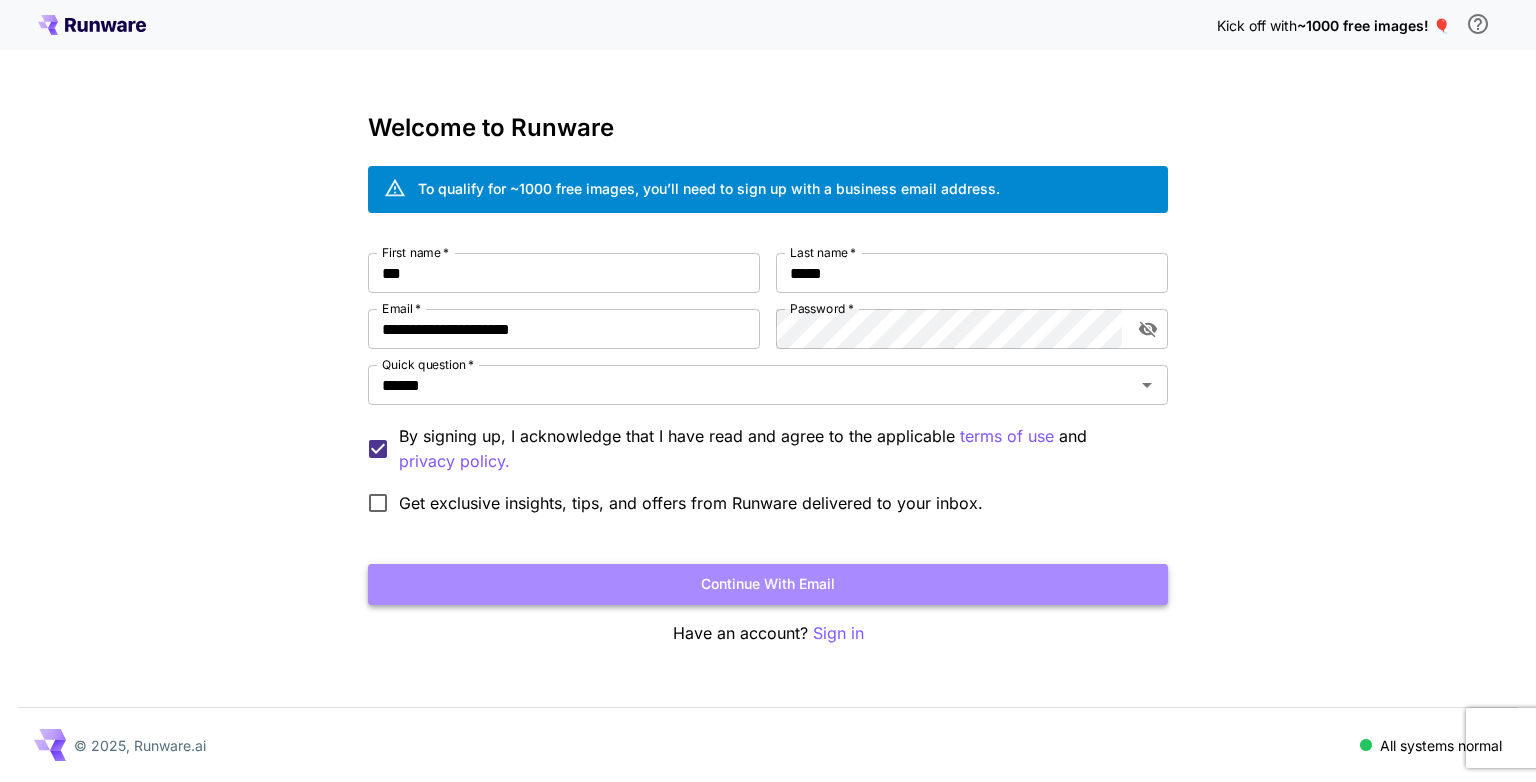 click on "Continue with email" at bounding box center [768, 584] 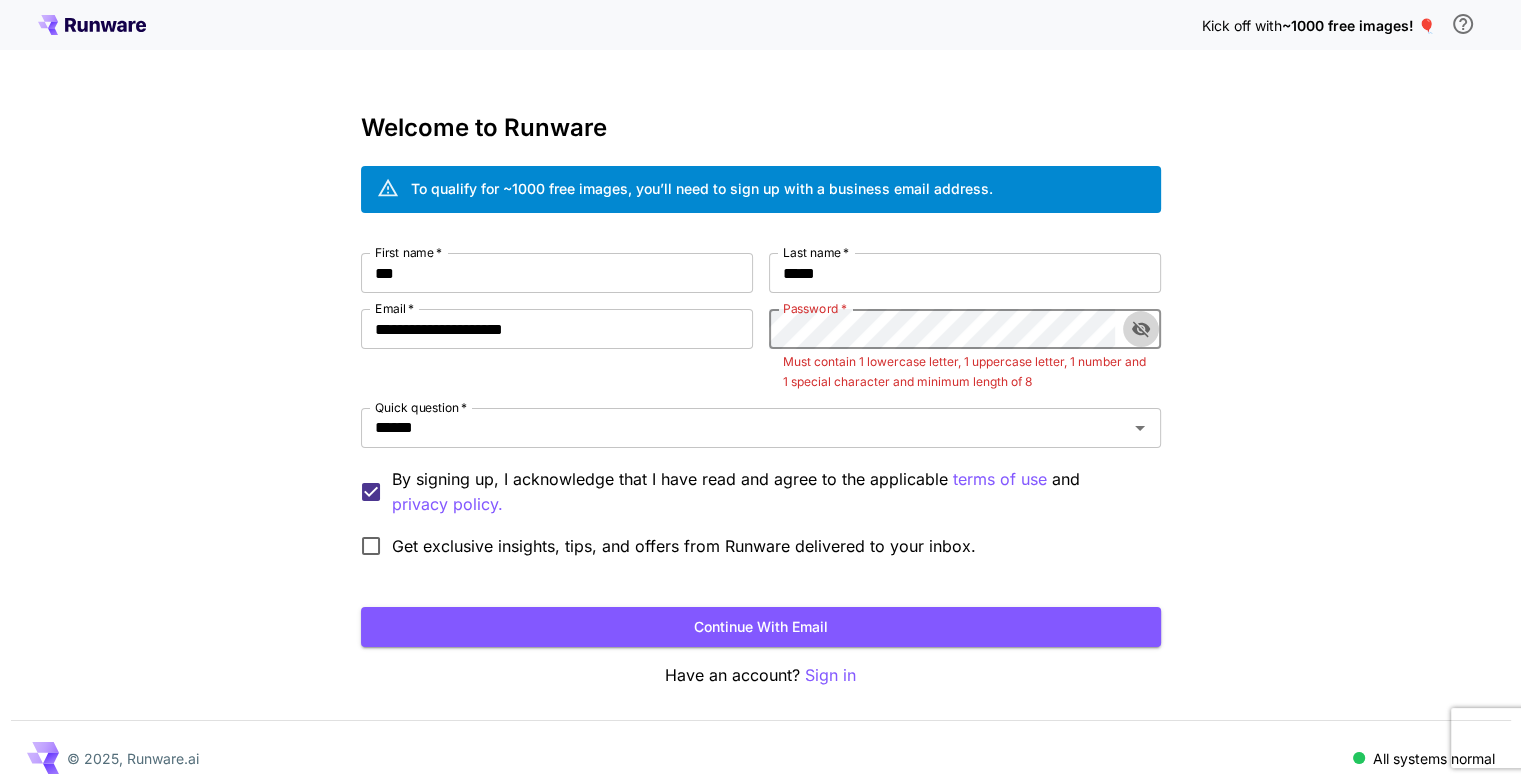 click 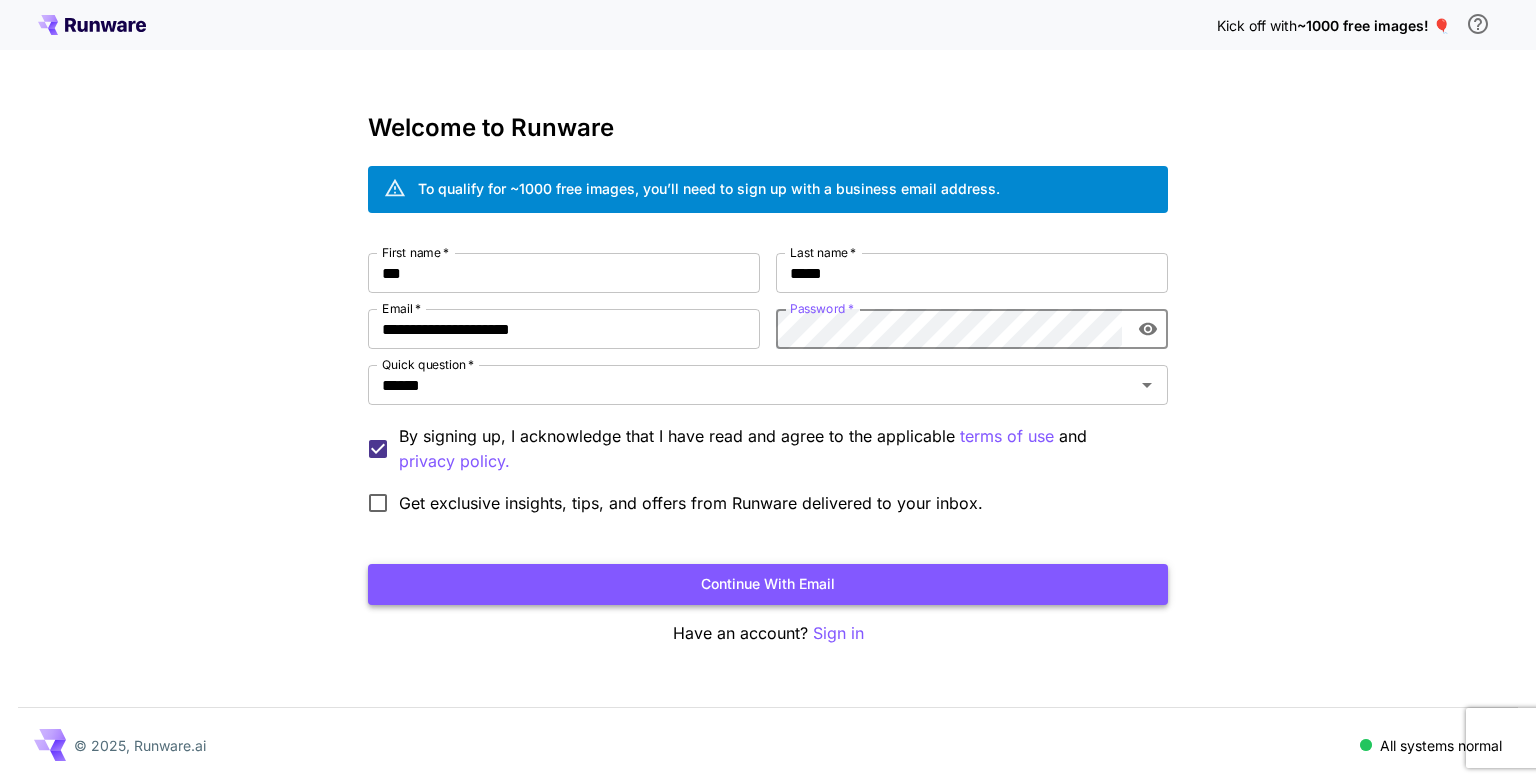 click on "Continue with email" at bounding box center (768, 584) 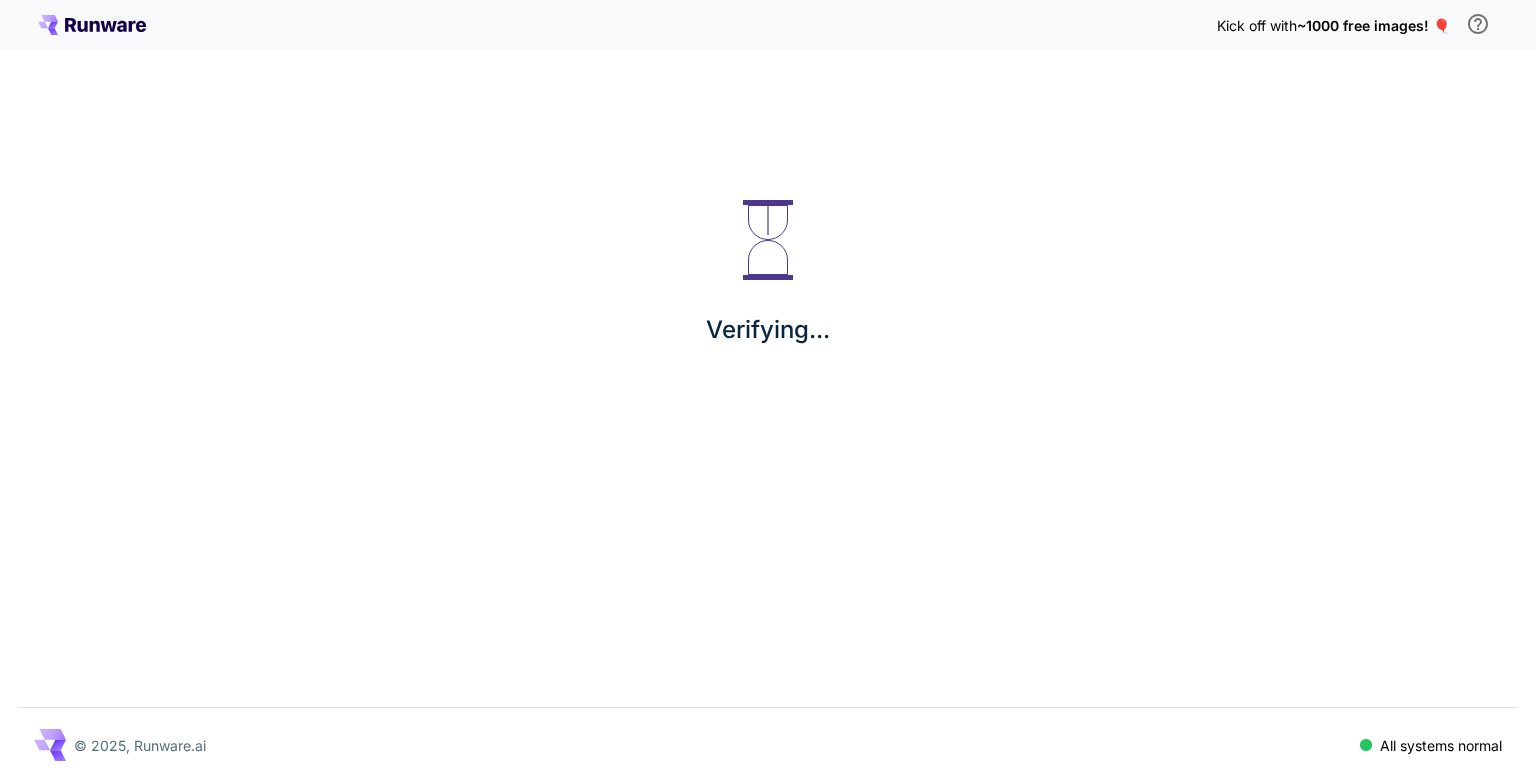 scroll, scrollTop: 0, scrollLeft: 0, axis: both 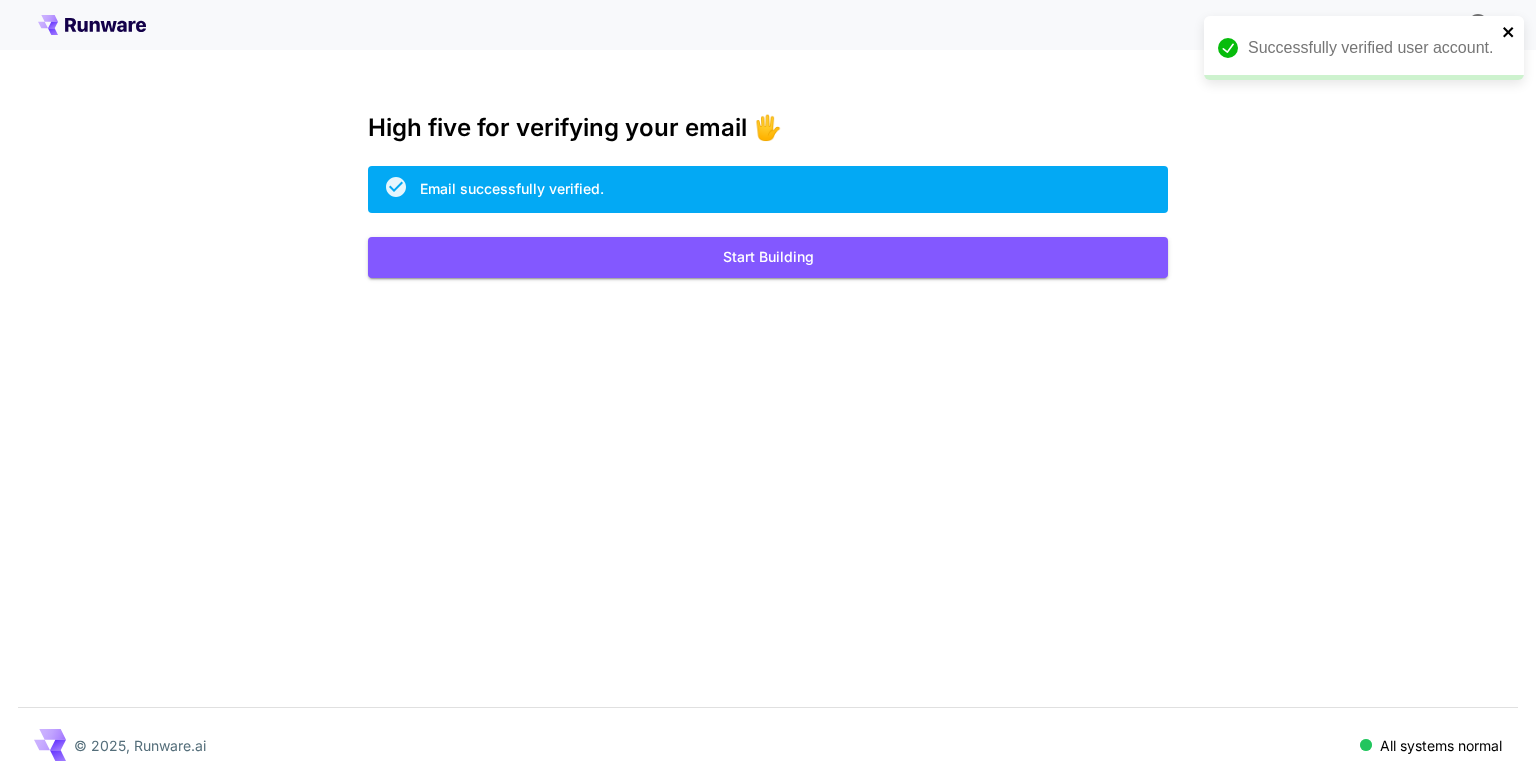 click 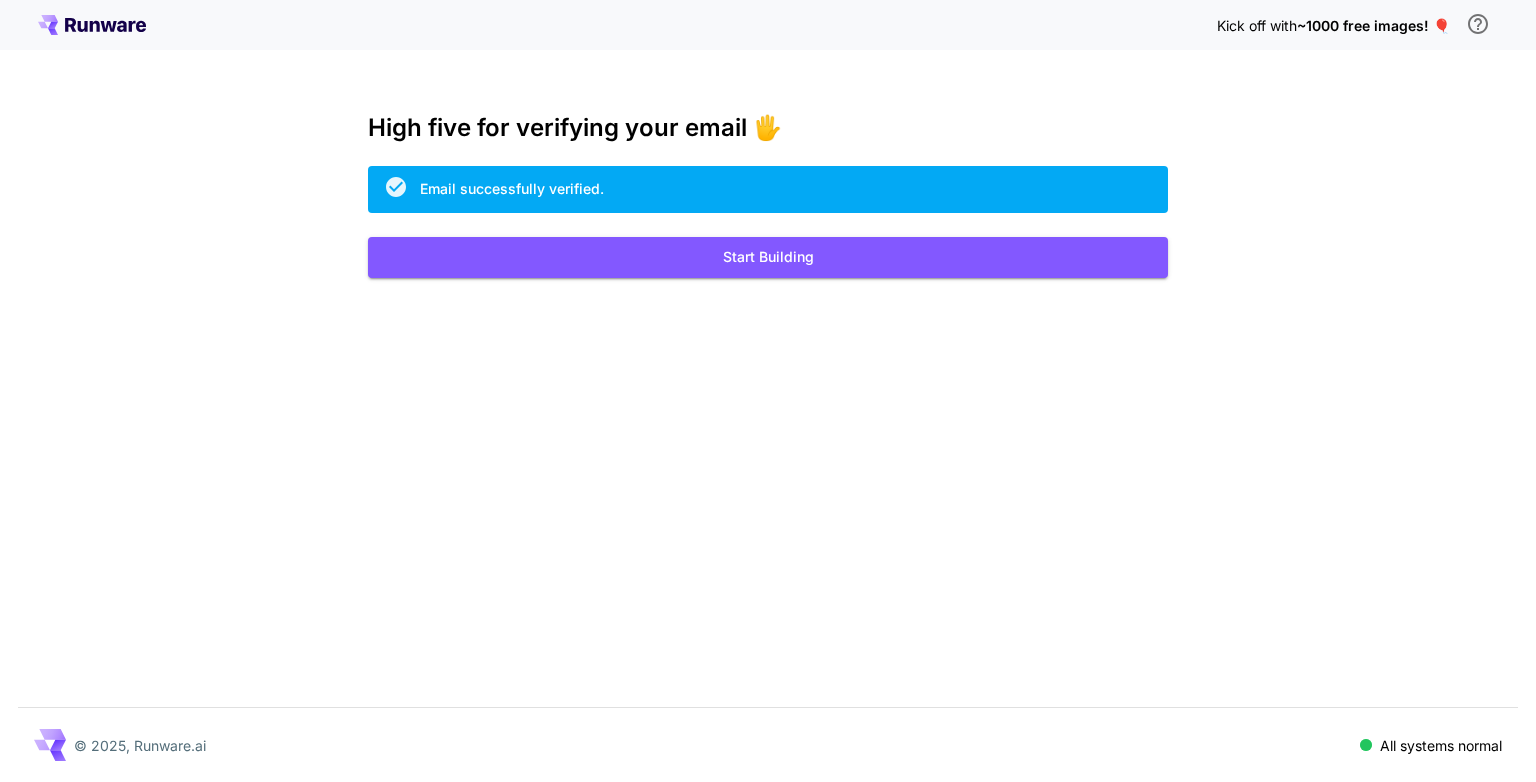 click on "~1000 free images! 🎈" at bounding box center [1373, 25] 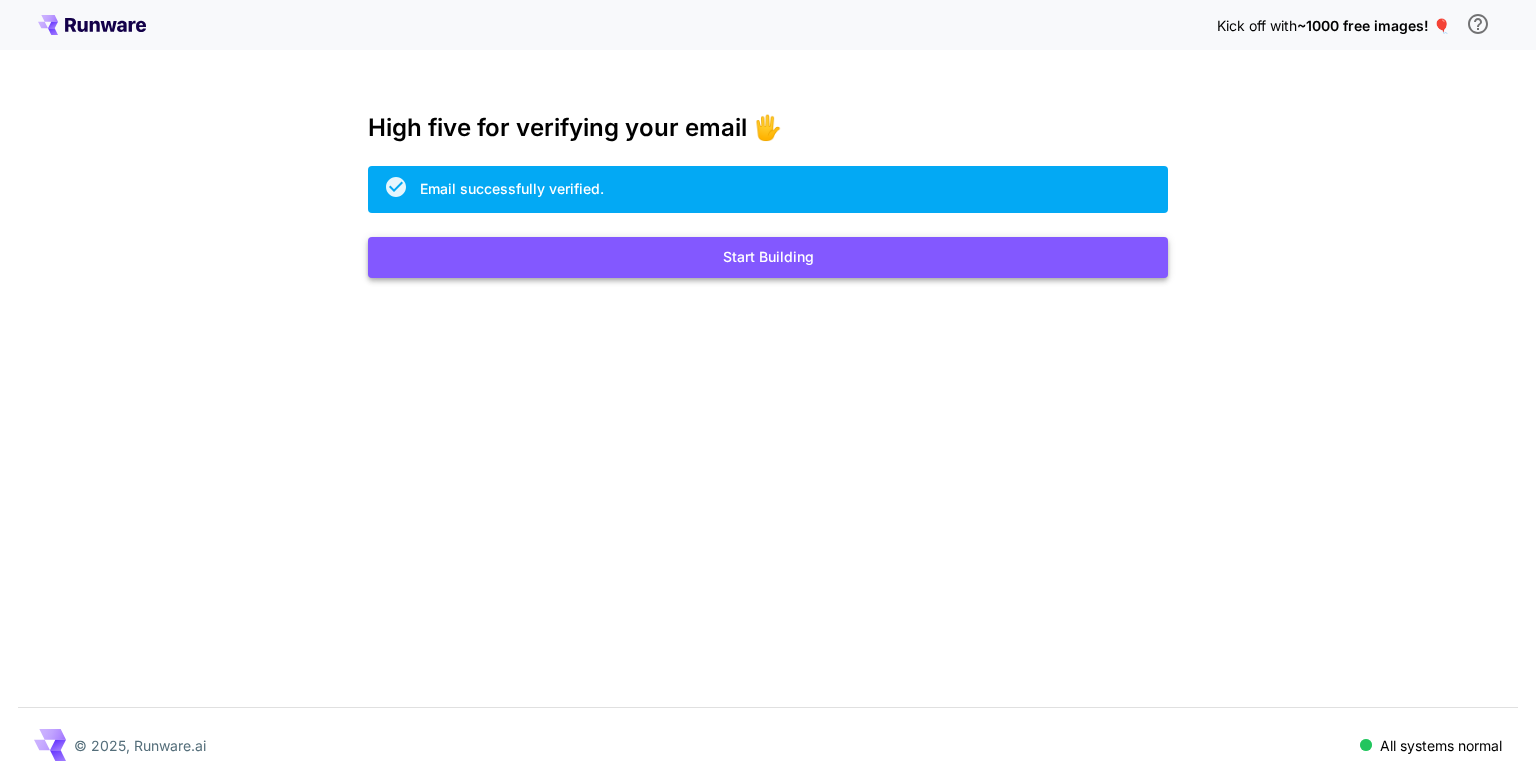 click on "Start Building" at bounding box center [768, 257] 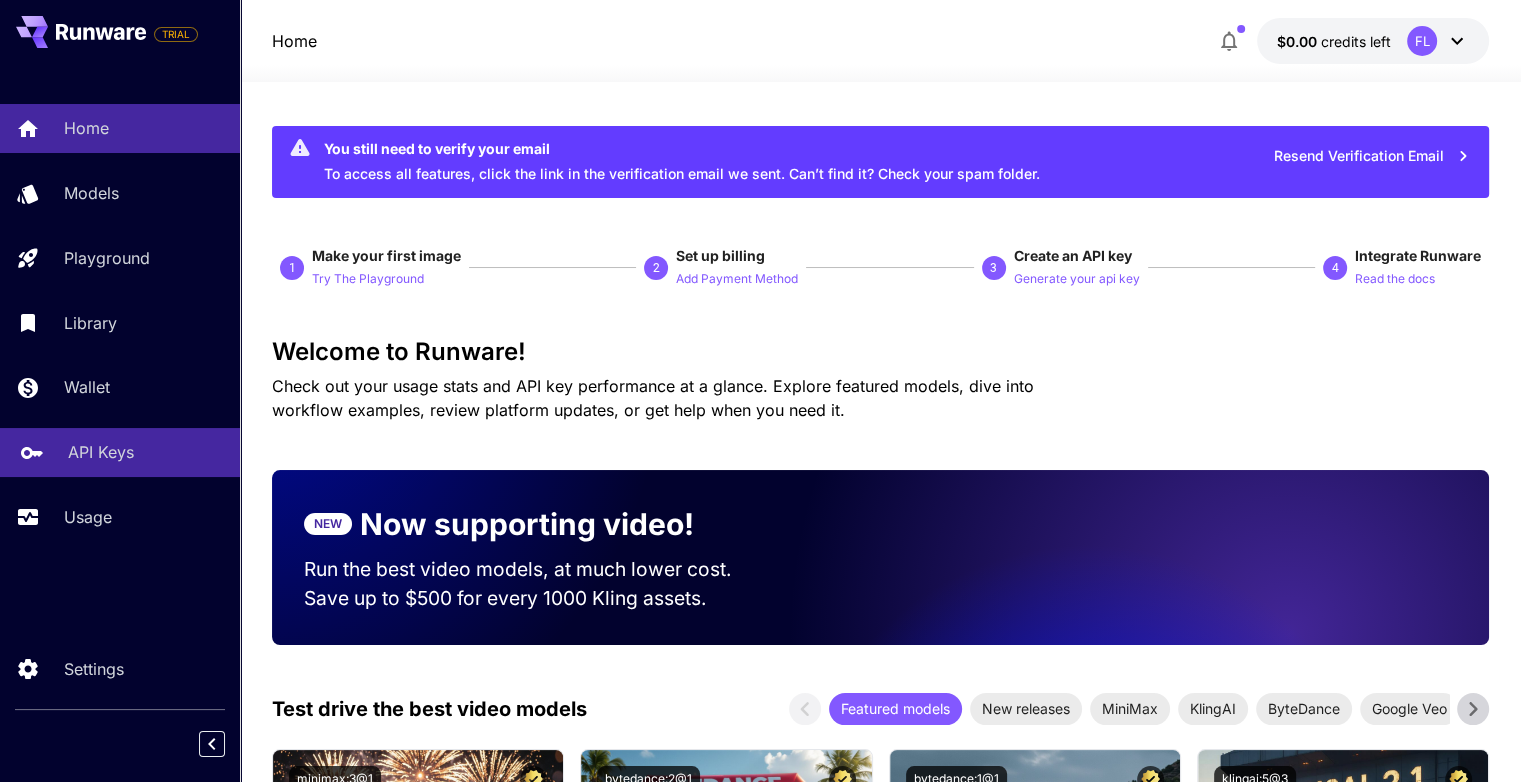 click on "API Keys" at bounding box center (101, 452) 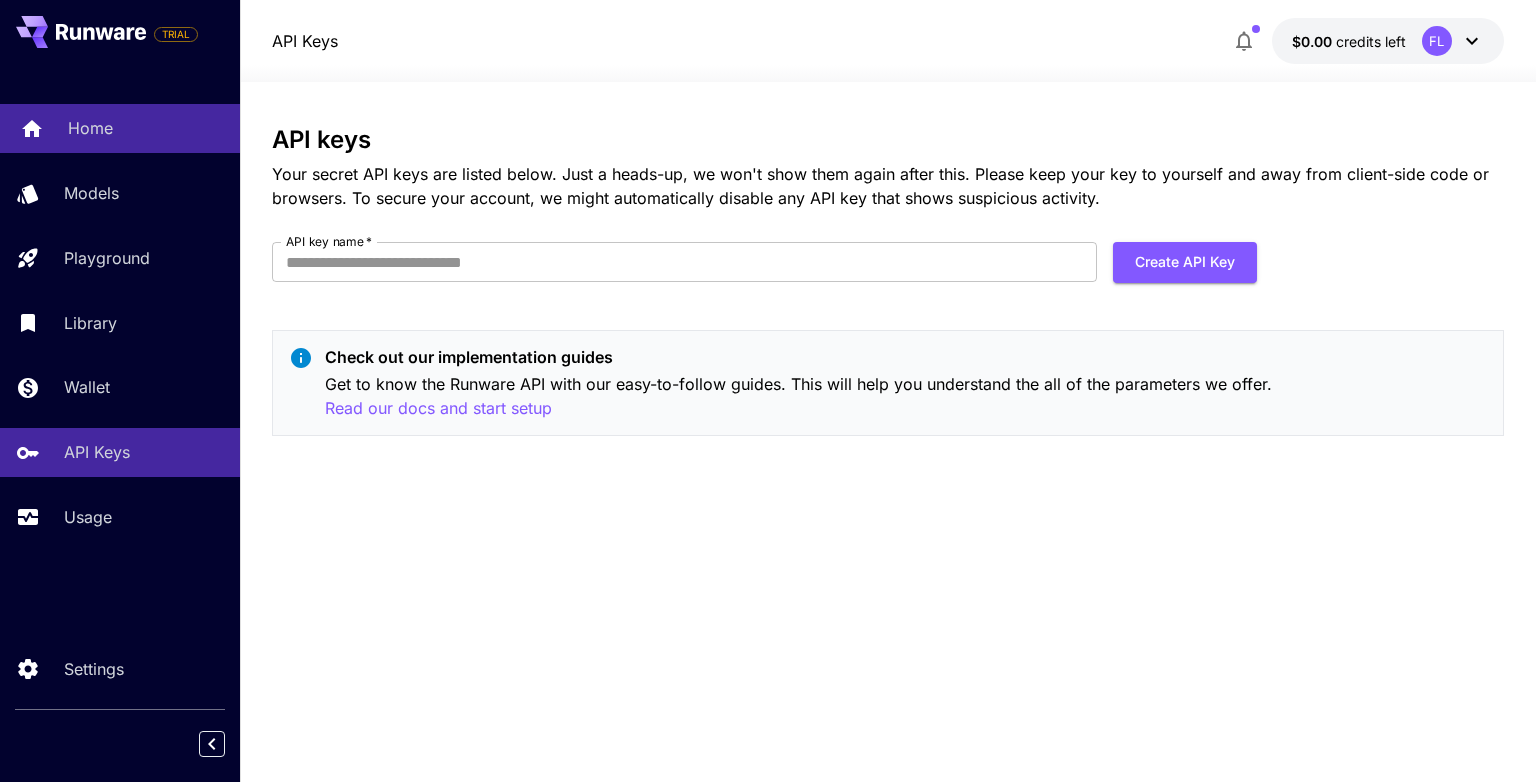 click on "Home" at bounding box center [90, 128] 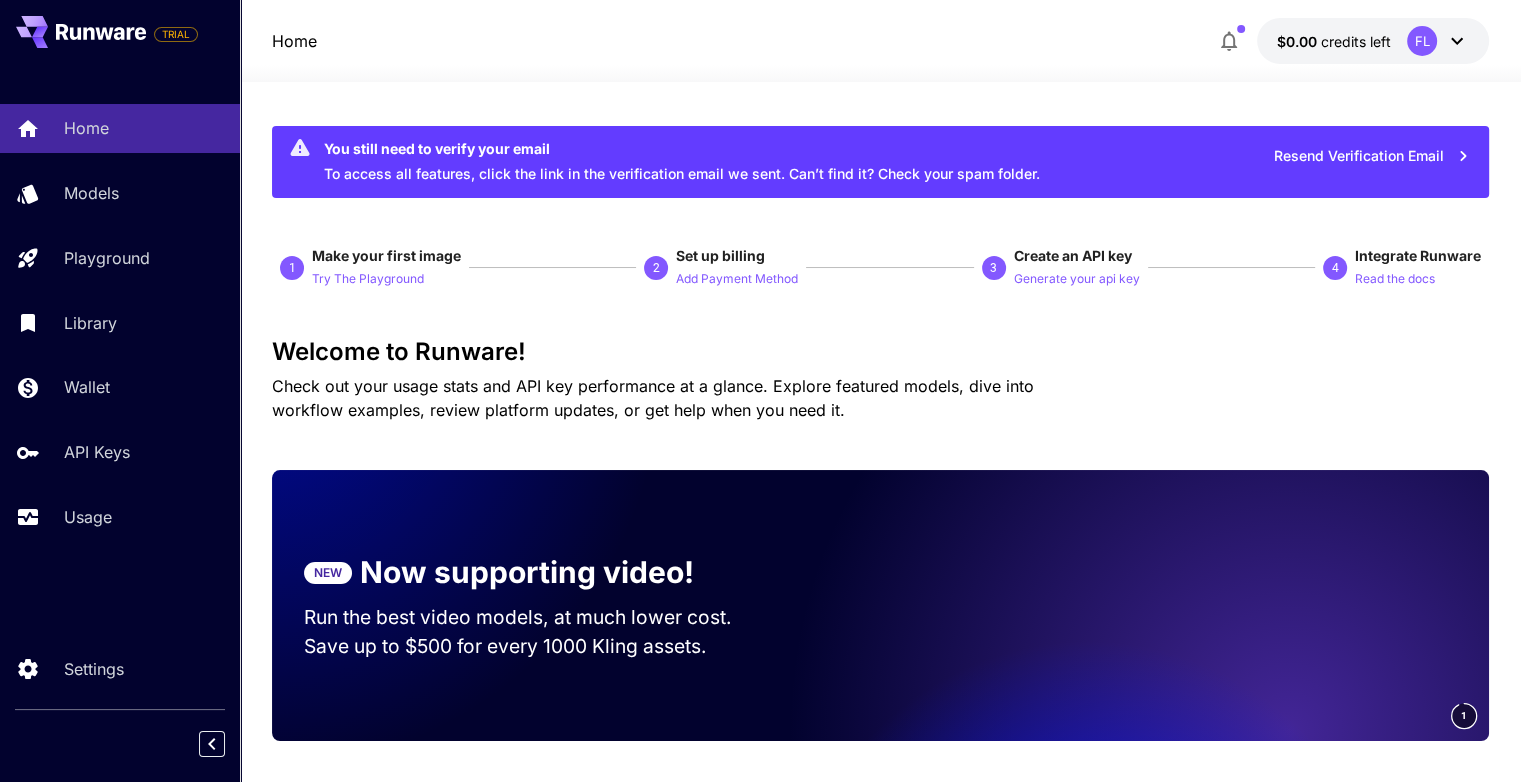 click 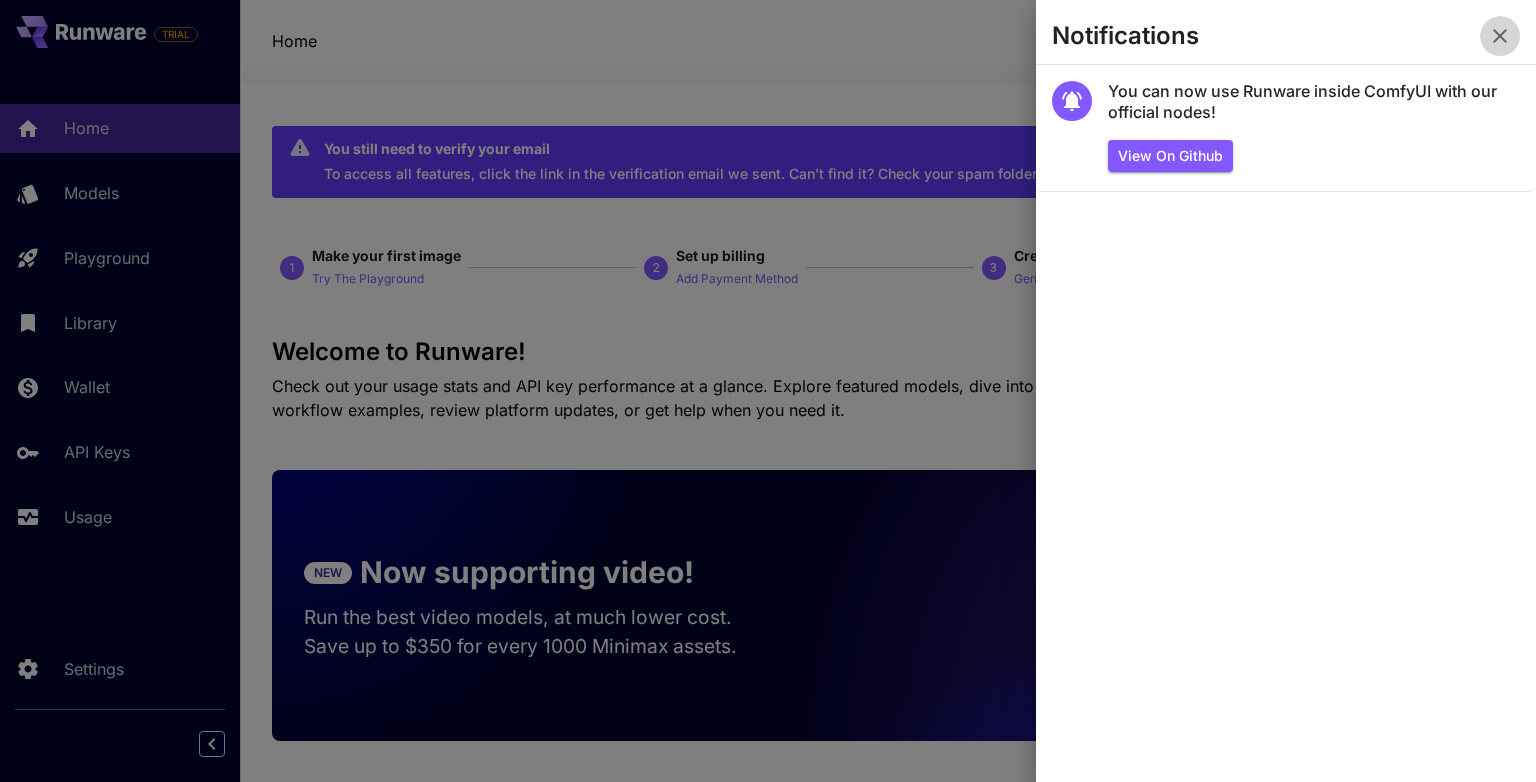 click 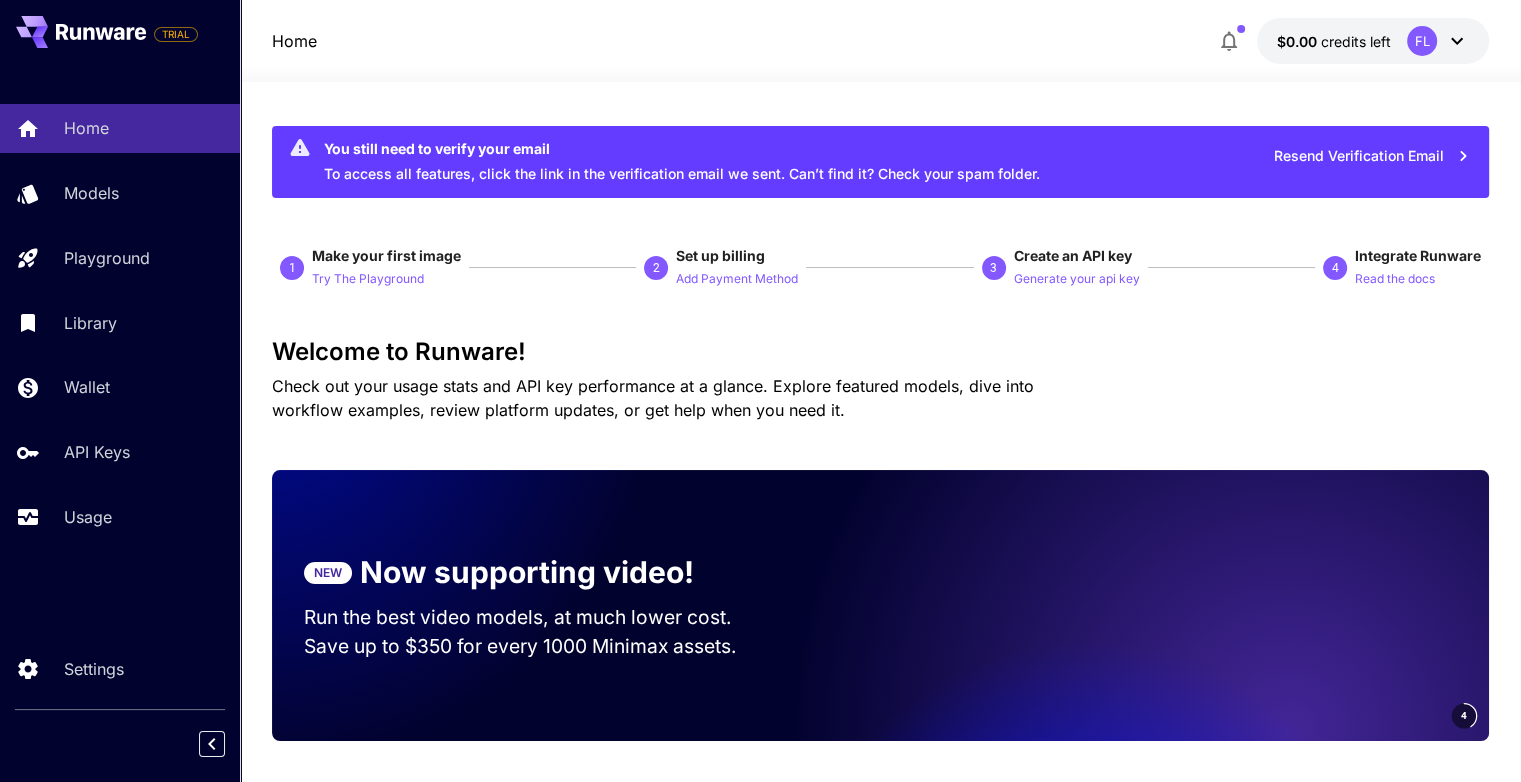 click 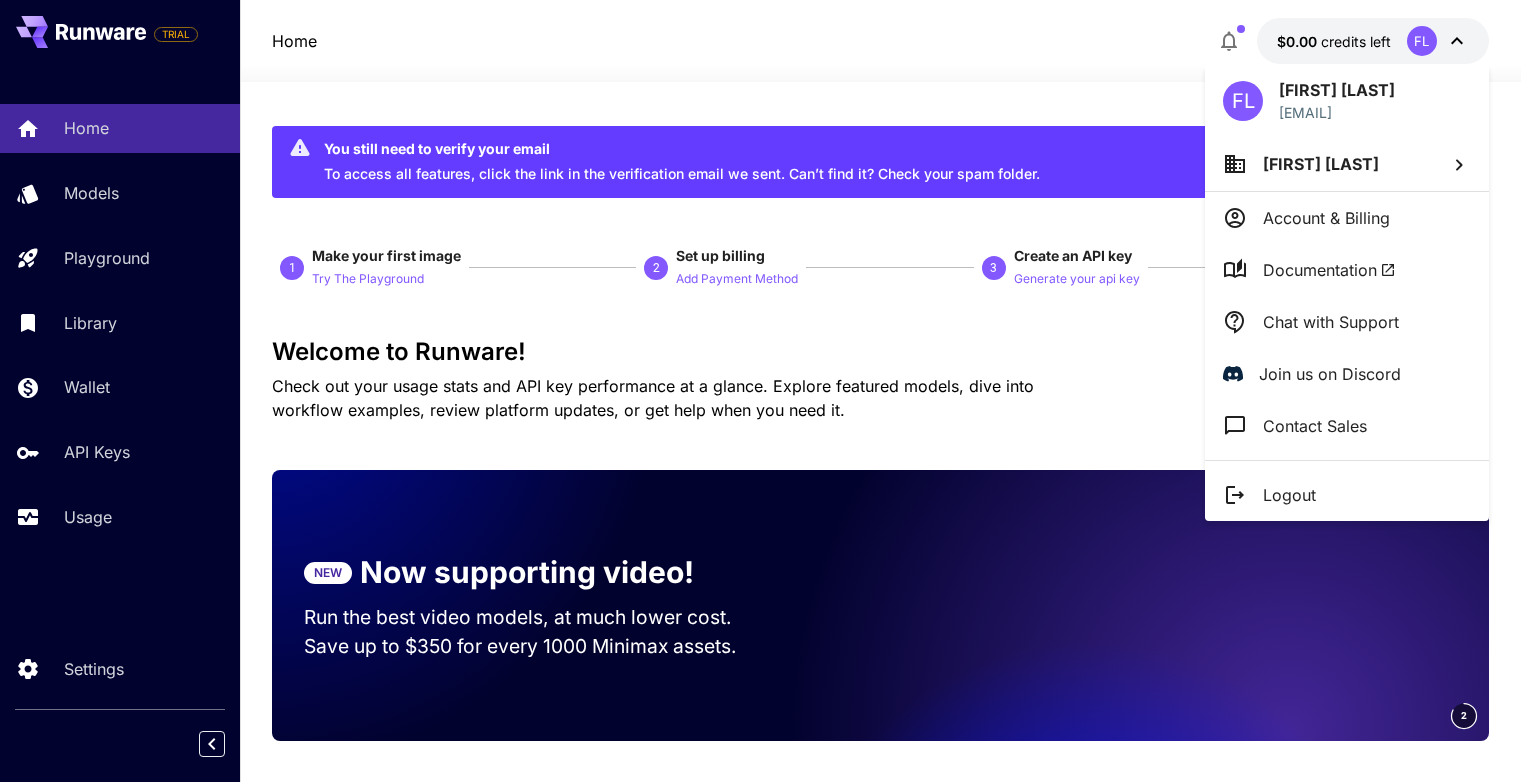 click at bounding box center (768, 391) 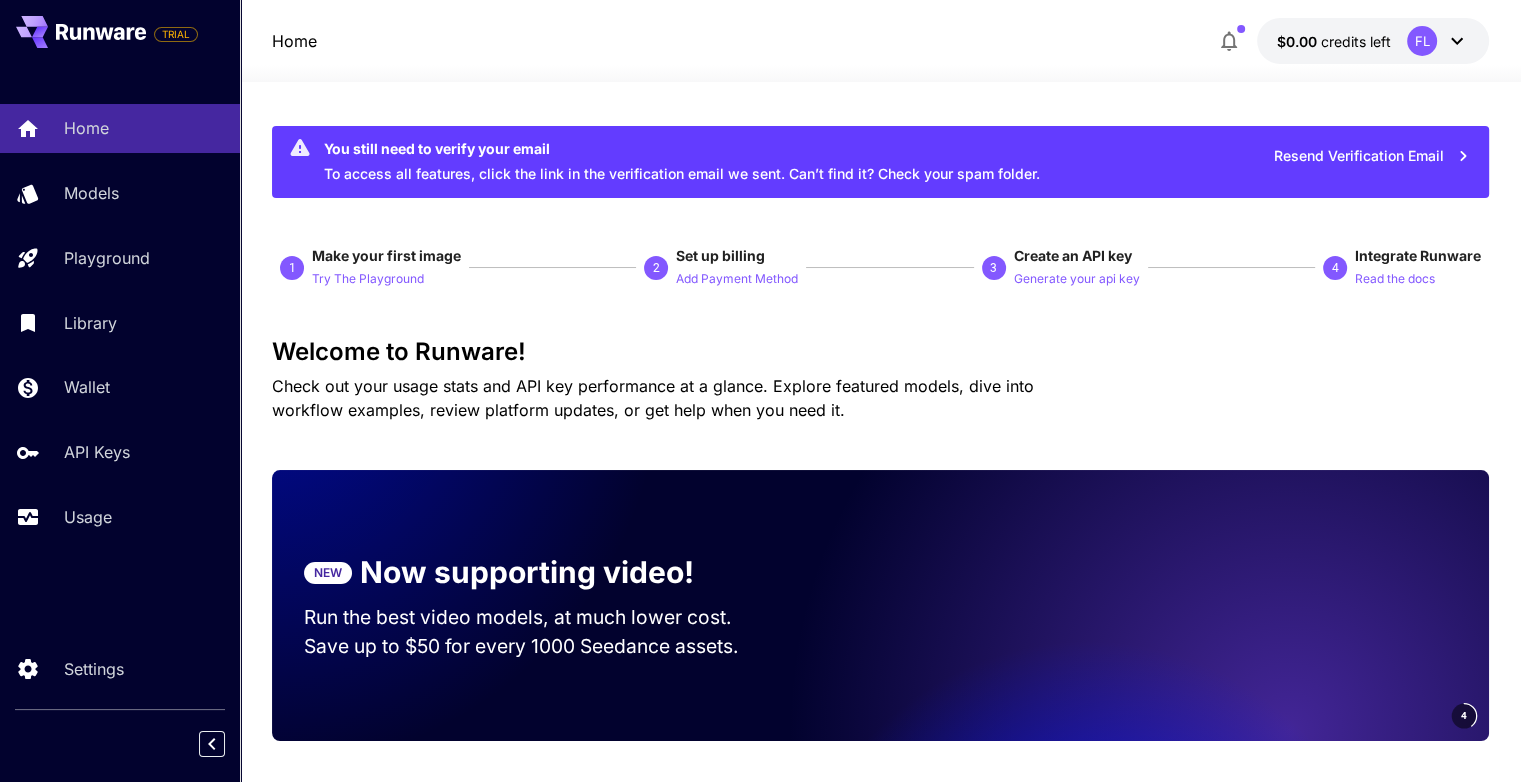 type 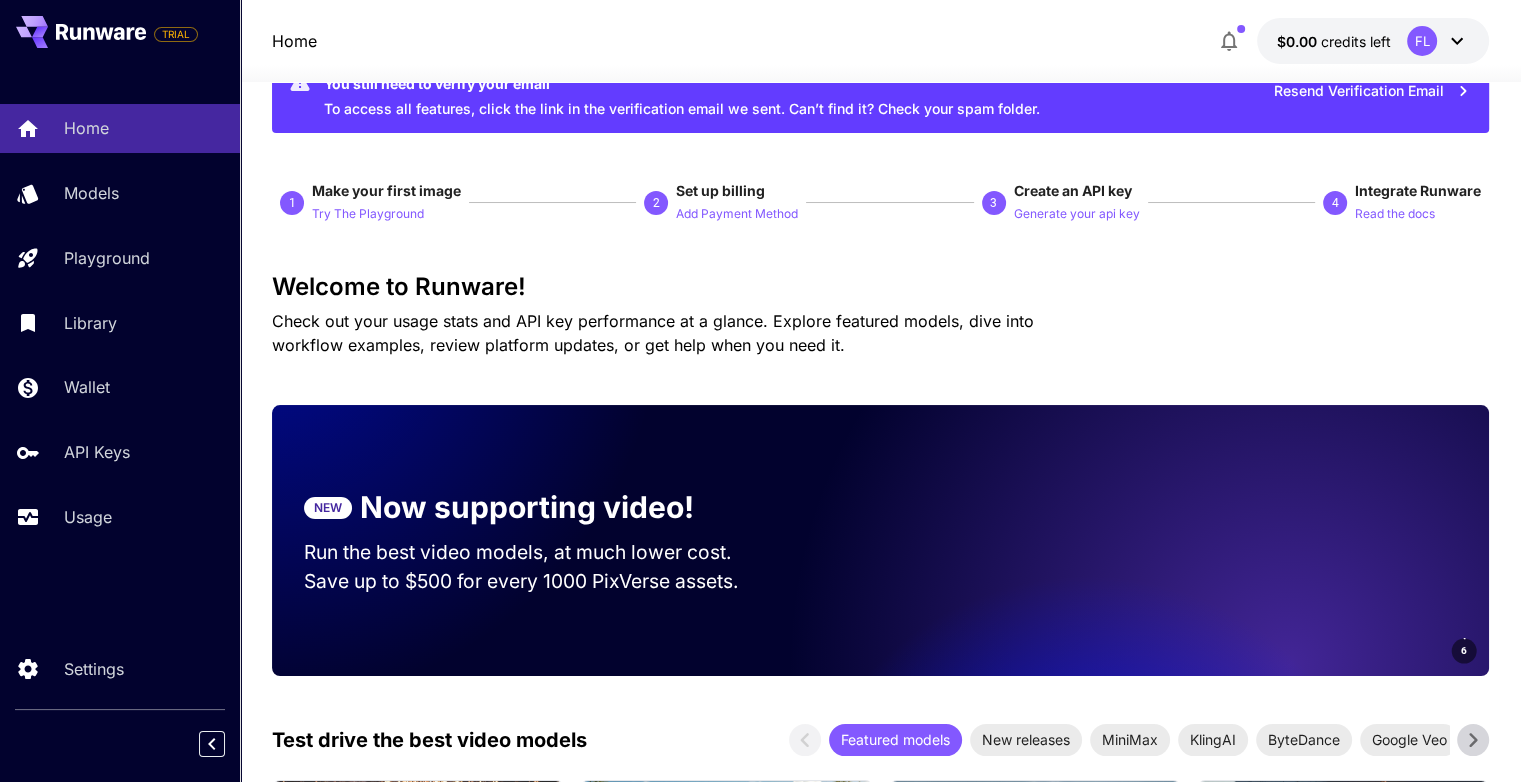 scroll, scrollTop: 100, scrollLeft: 0, axis: vertical 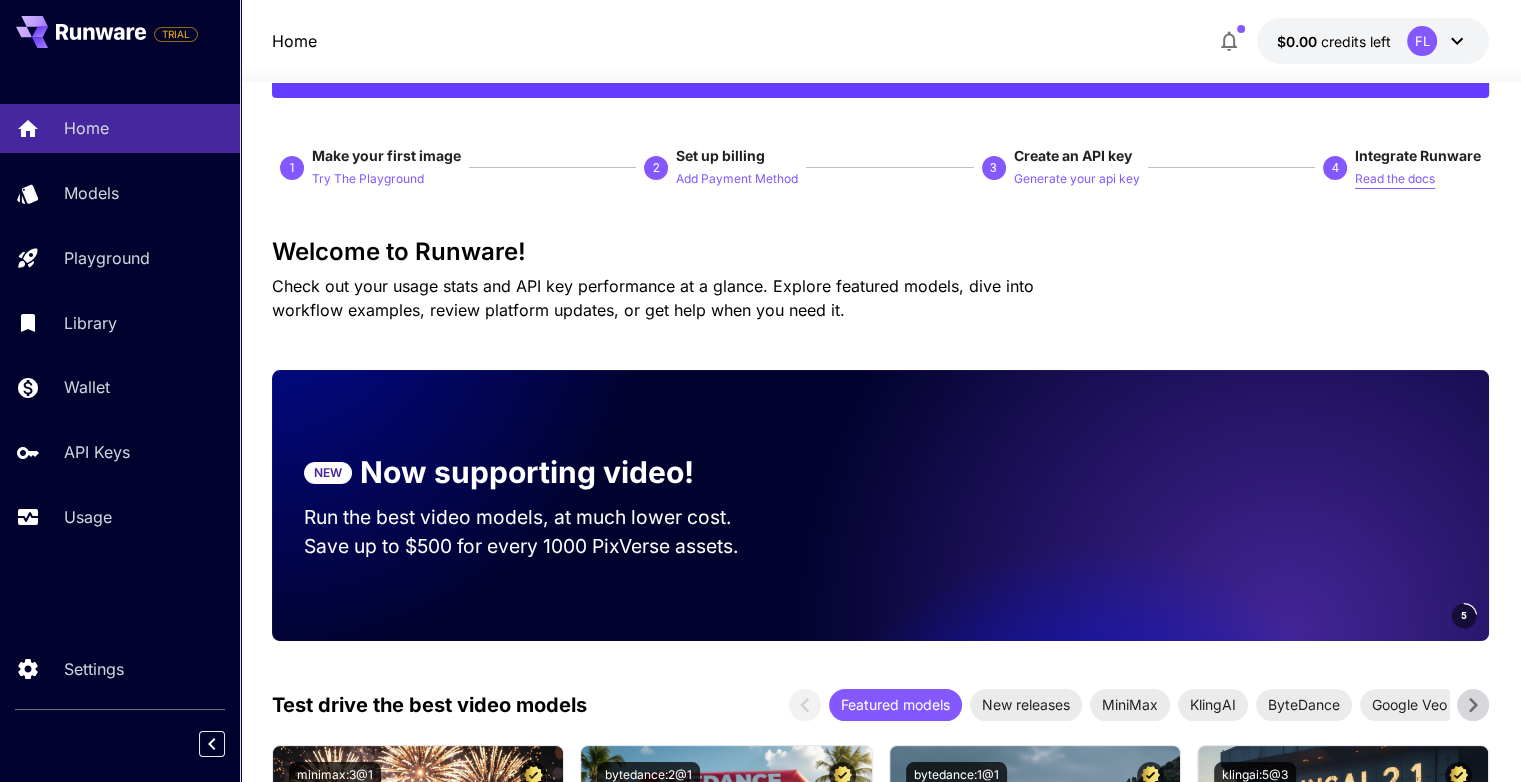 click on "Read the docs" at bounding box center [1395, 179] 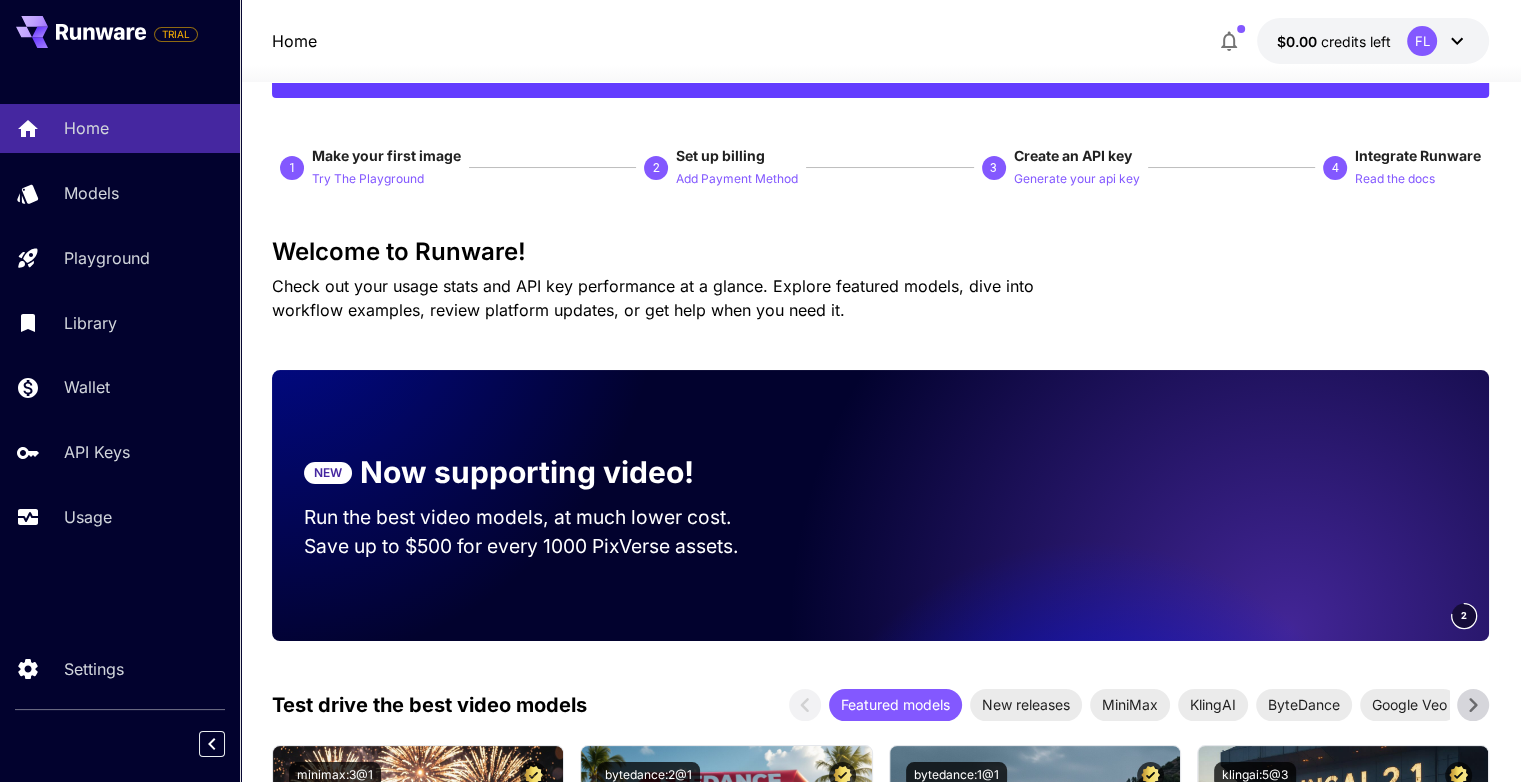 type 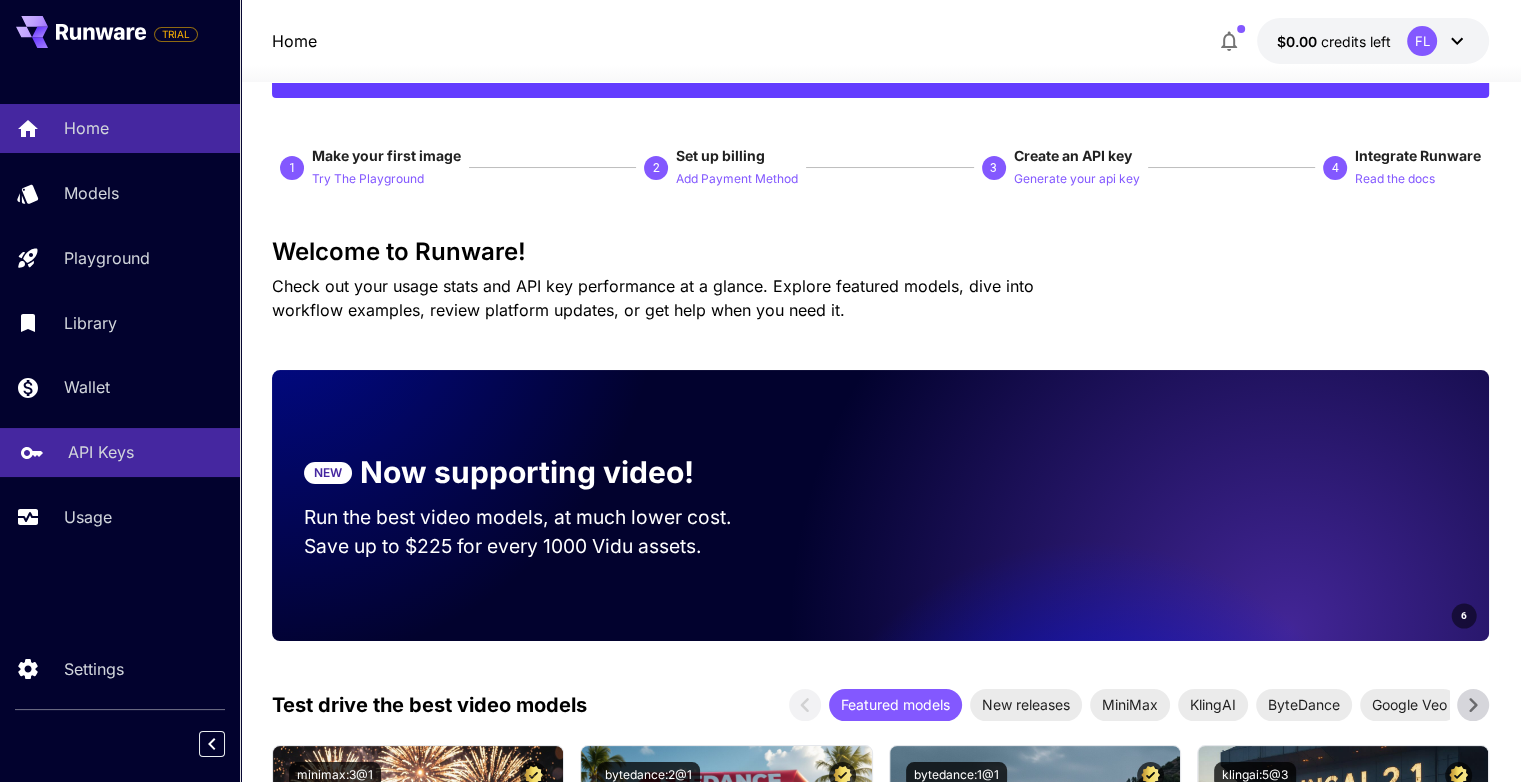 click on "API Keys" at bounding box center [101, 452] 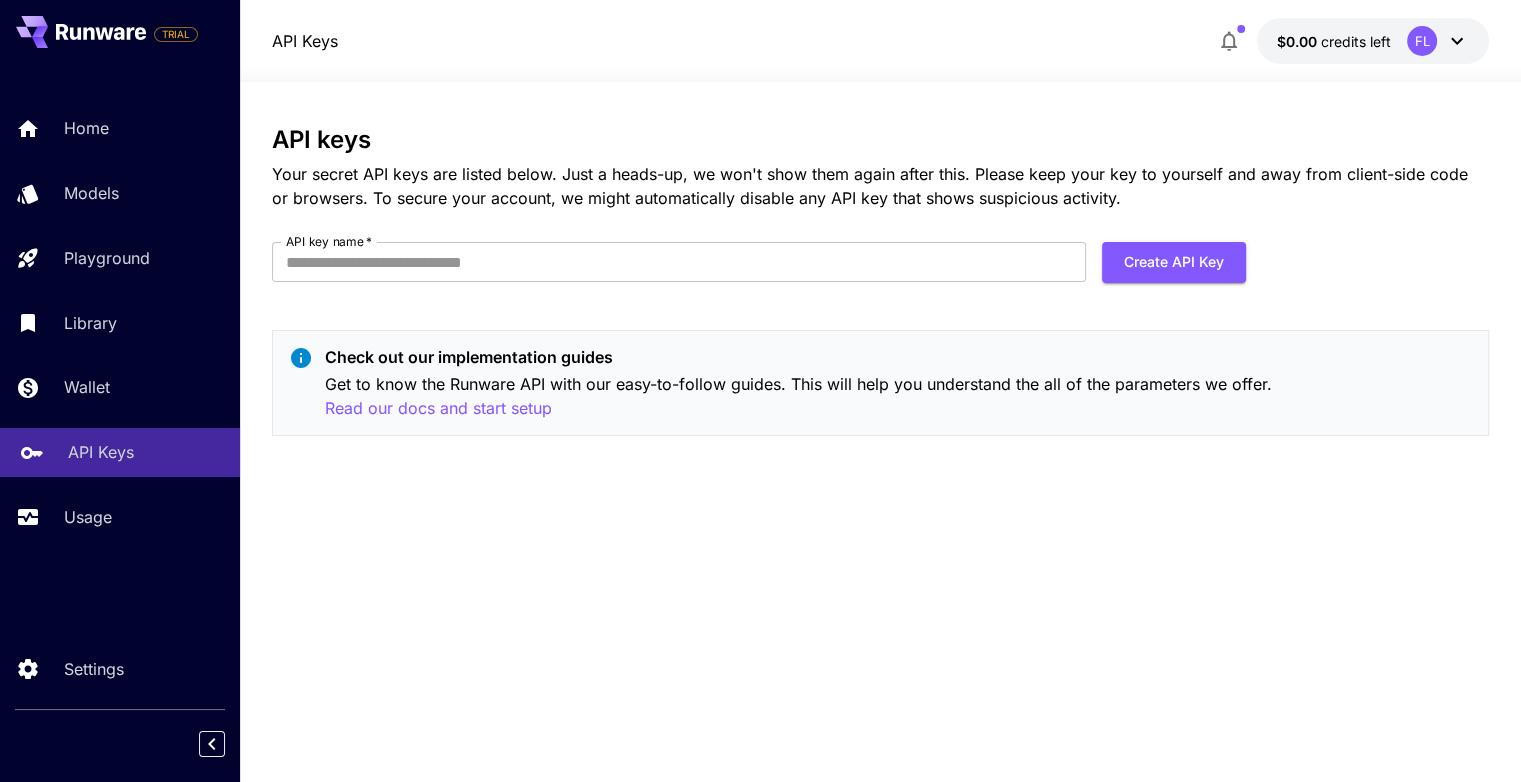 scroll, scrollTop: 0, scrollLeft: 0, axis: both 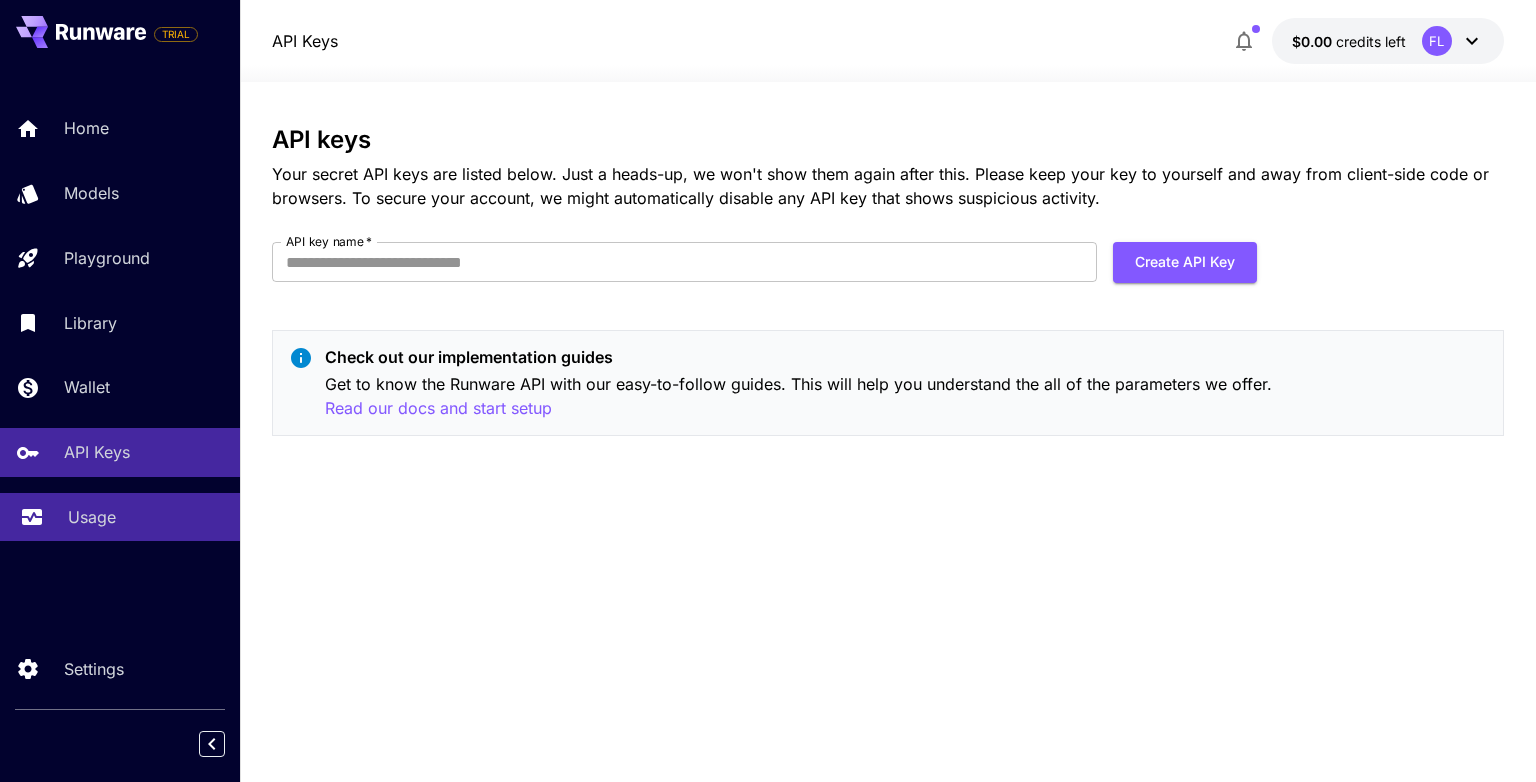 click on "Usage" at bounding box center [92, 517] 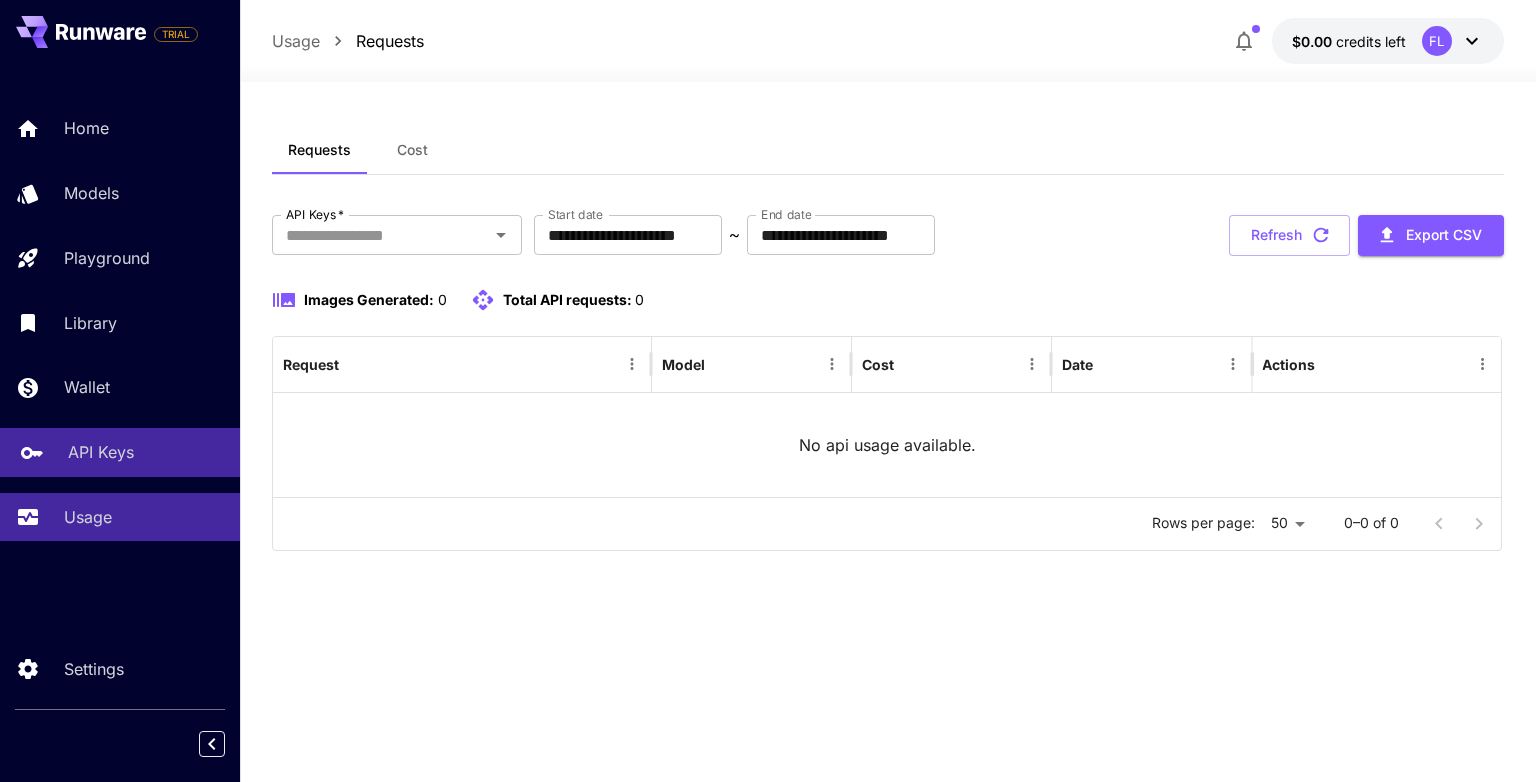 click on "API Keys" at bounding box center (101, 452) 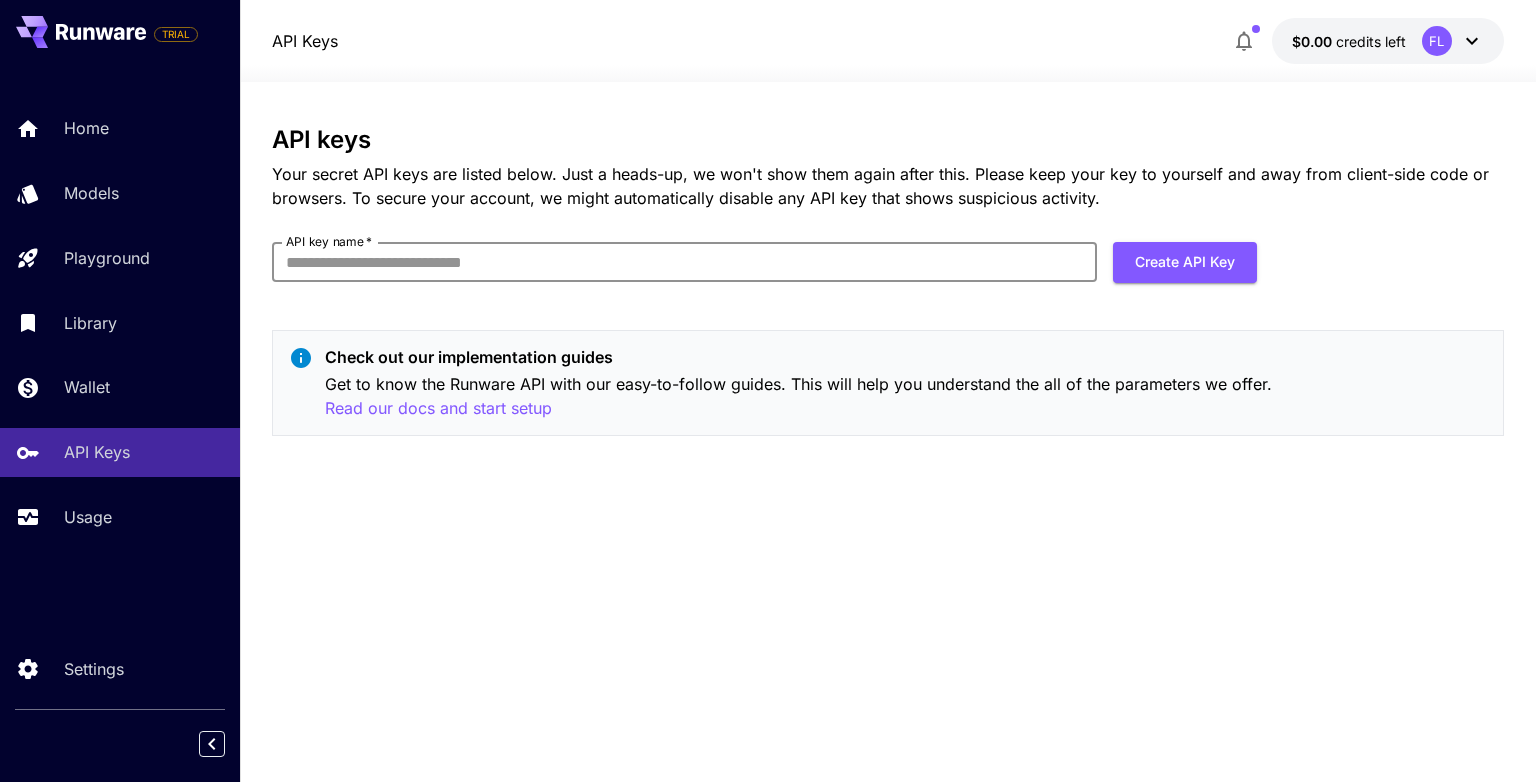 click on "API key name   *" at bounding box center (684, 262) 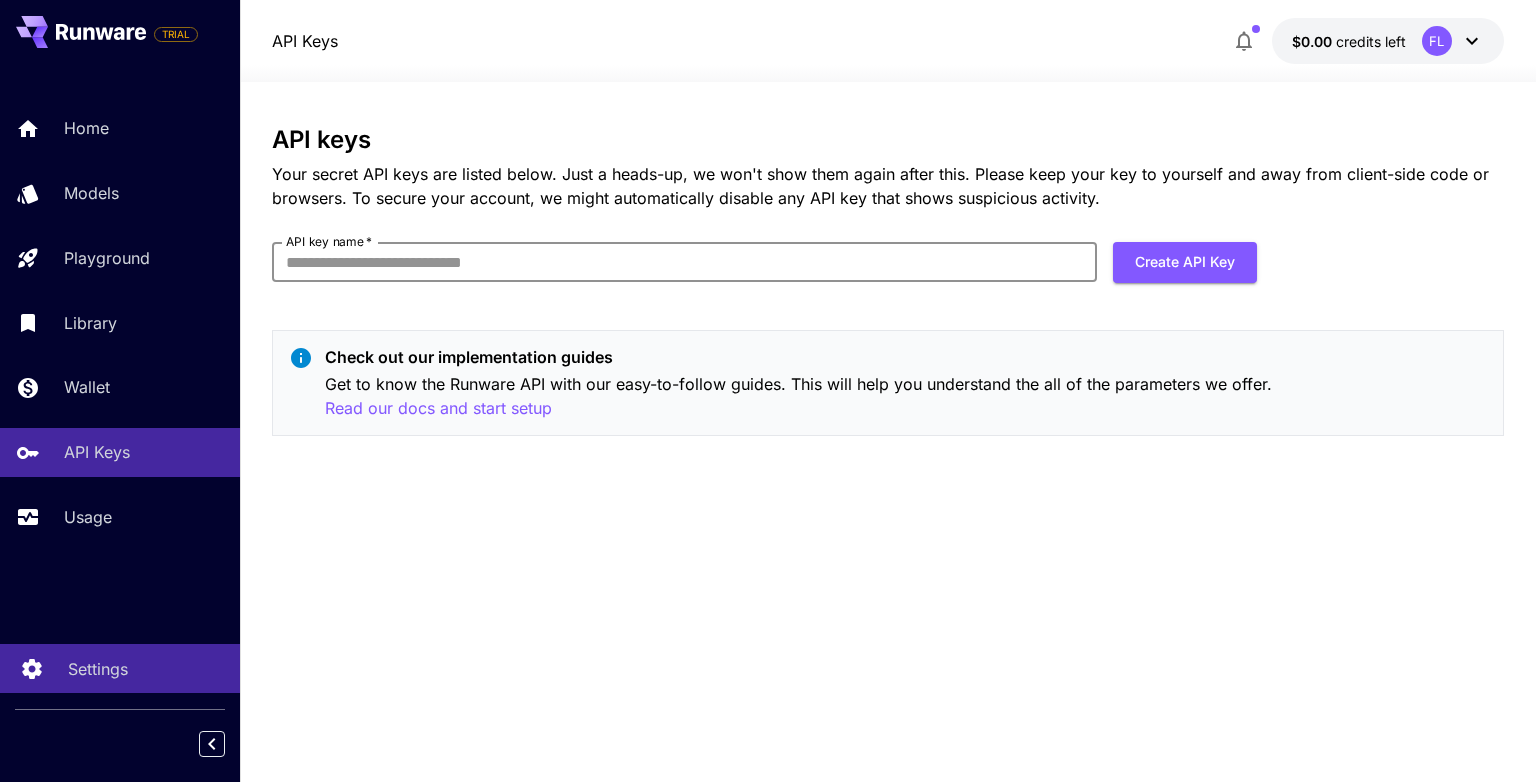 click on "Settings" at bounding box center [98, 669] 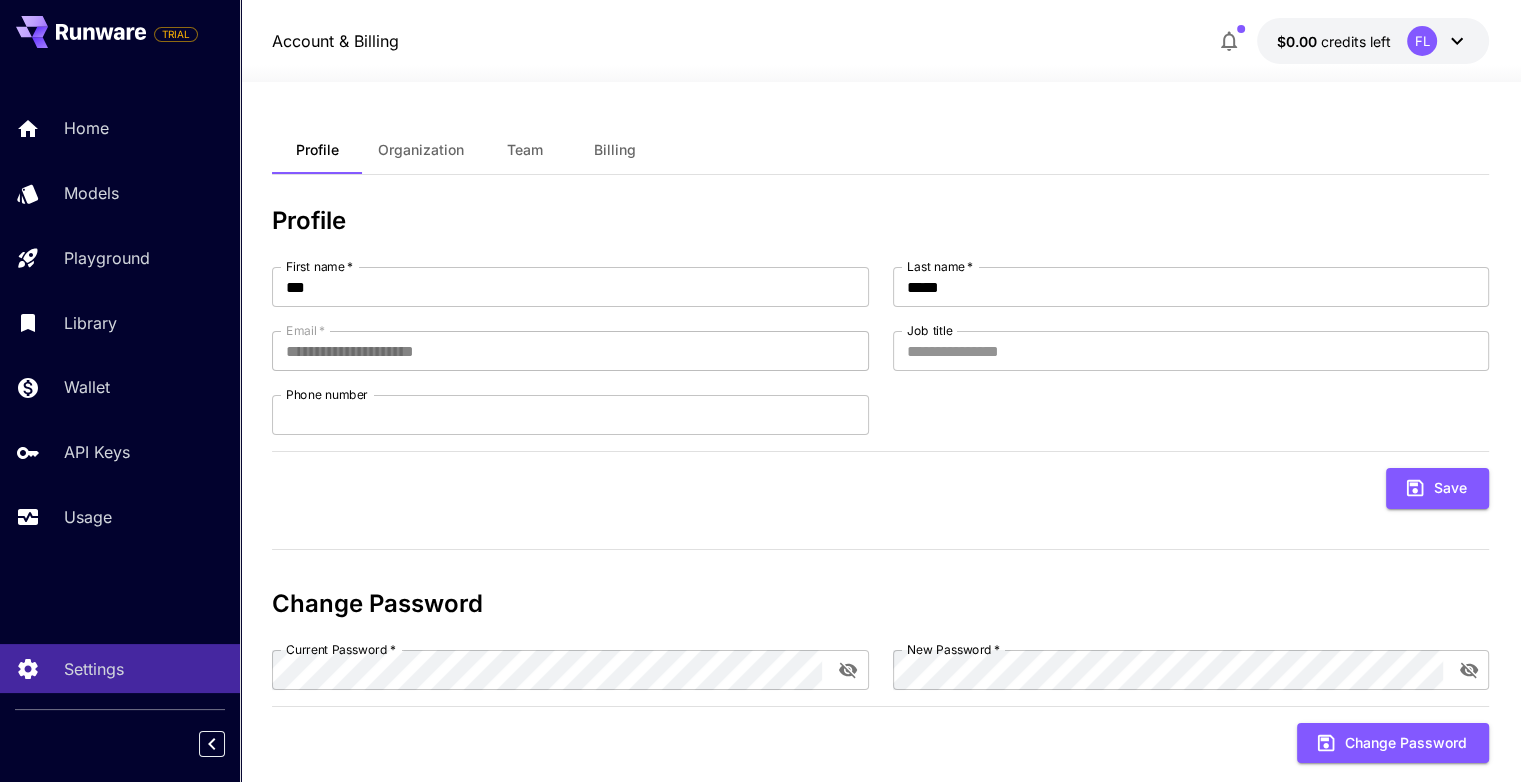 click on "Organization" at bounding box center [421, 150] 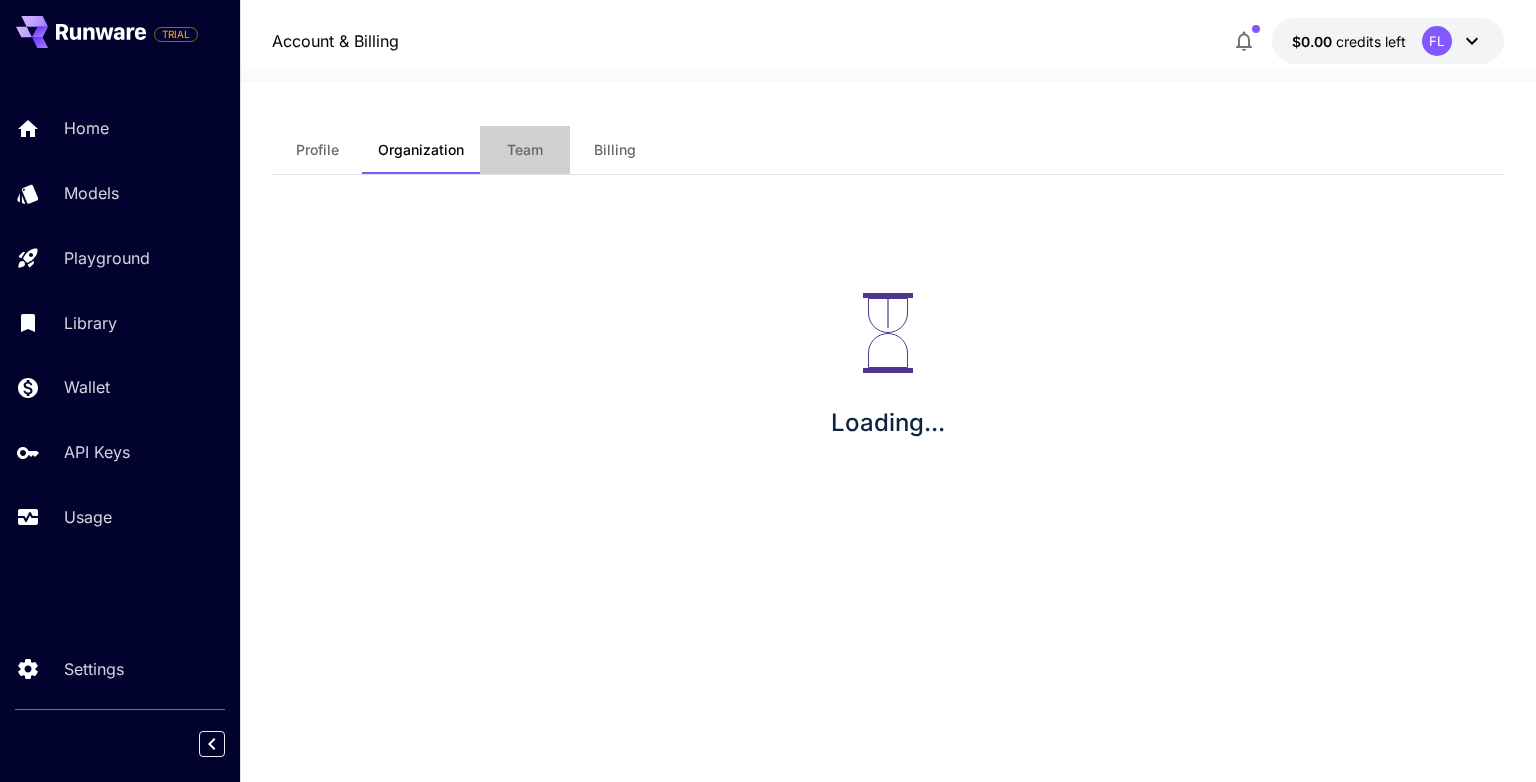 click on "Team" at bounding box center (525, 150) 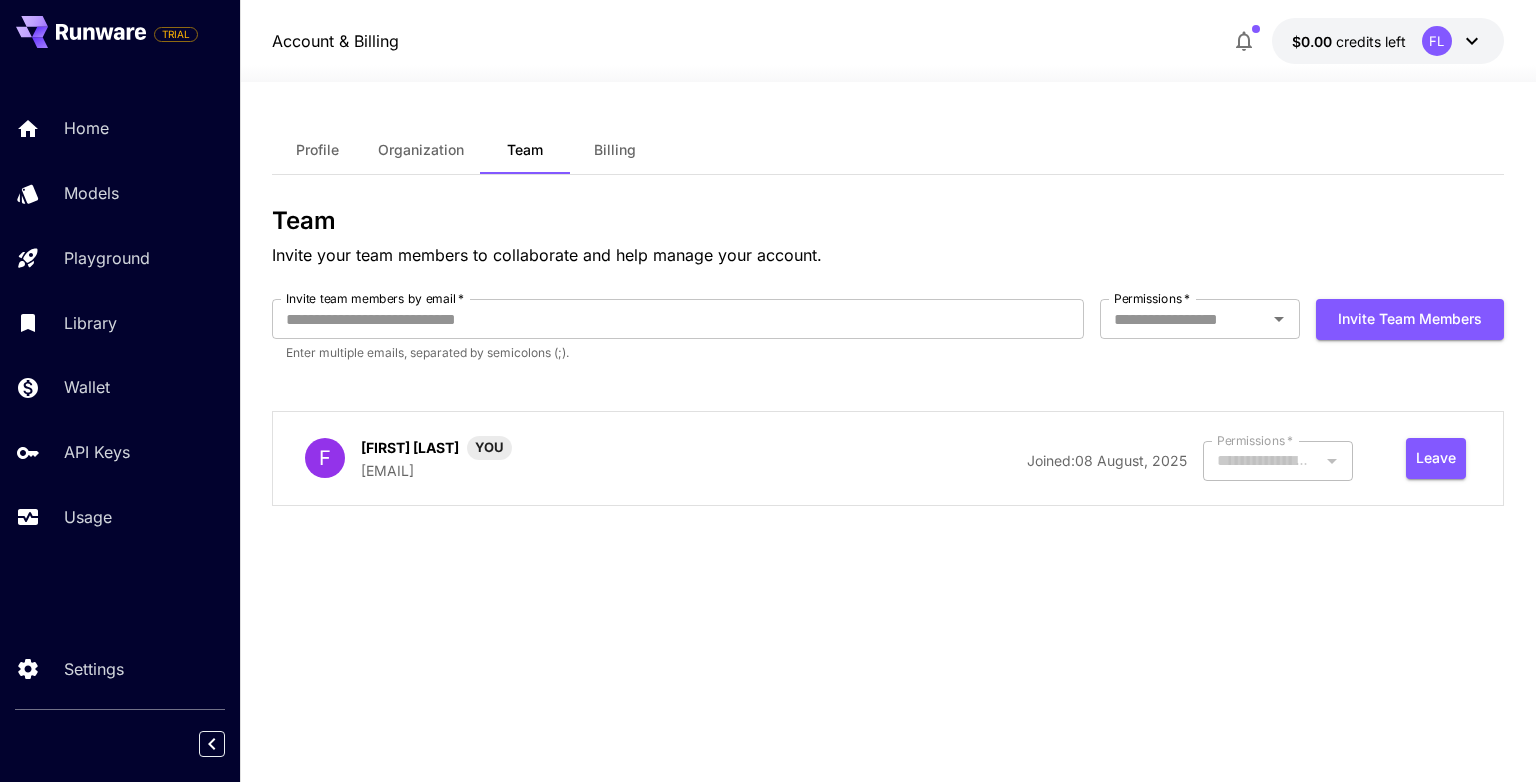 click on "Billing" at bounding box center (615, 150) 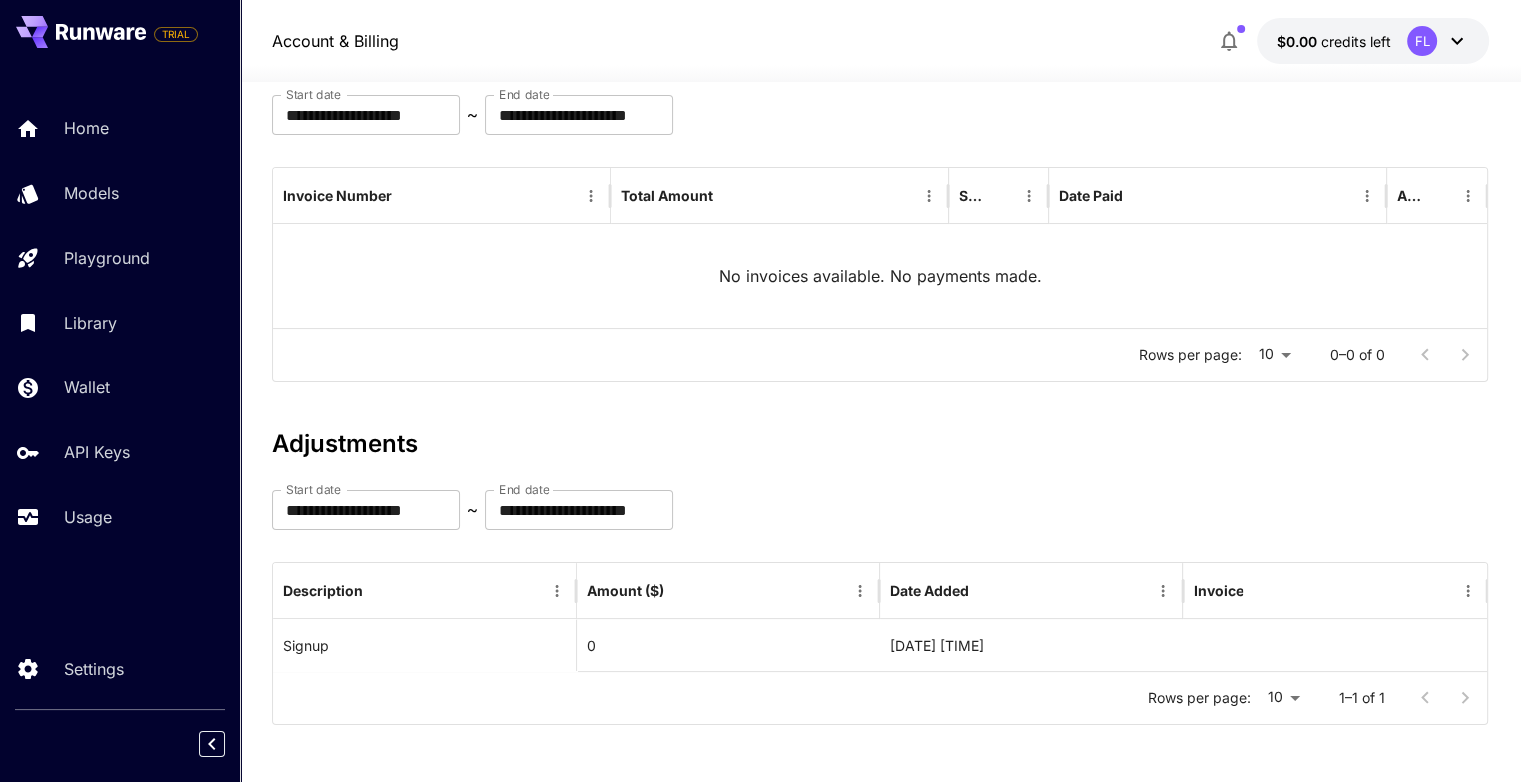 scroll, scrollTop: 173, scrollLeft: 0, axis: vertical 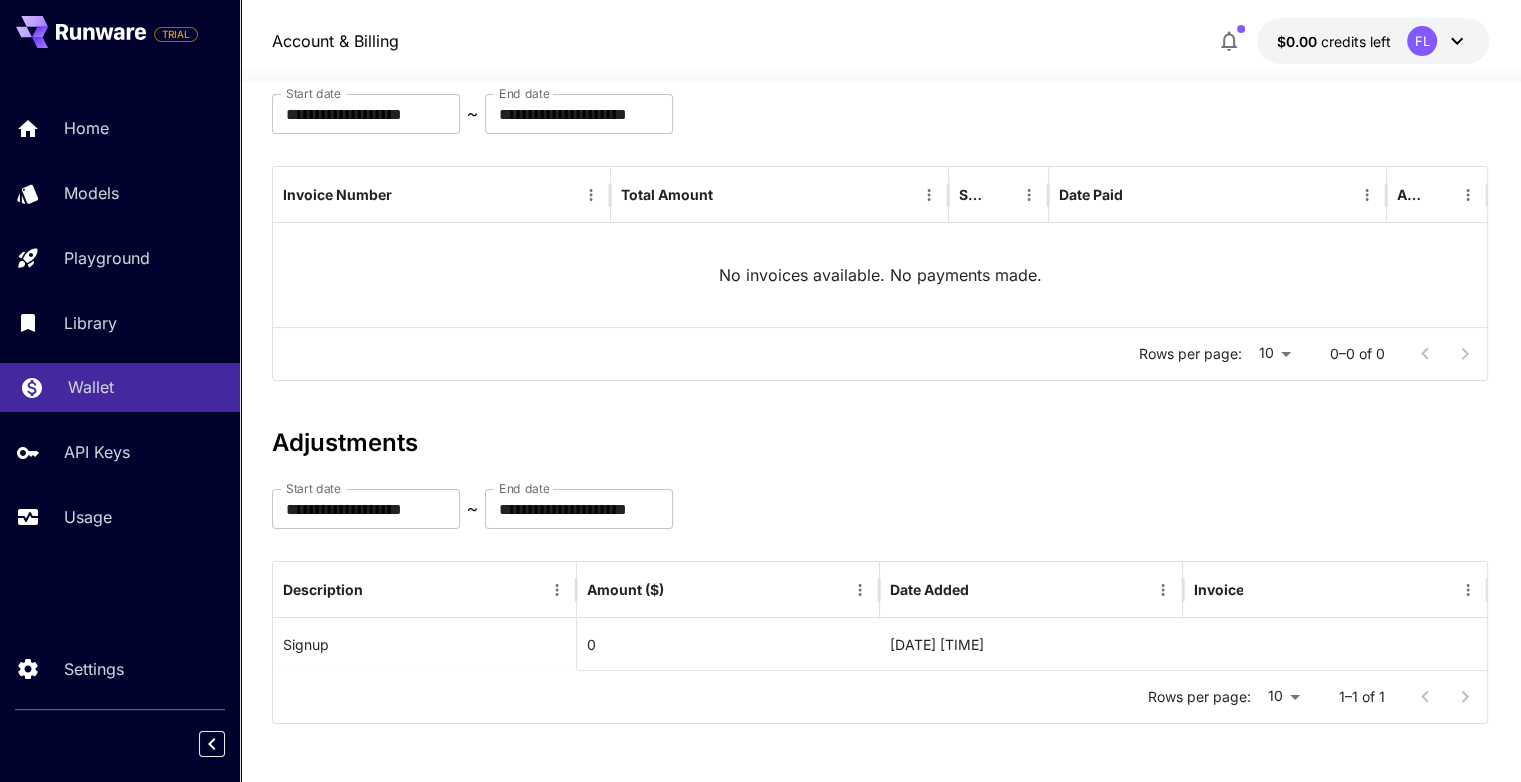 click on "Wallet" at bounding box center [91, 387] 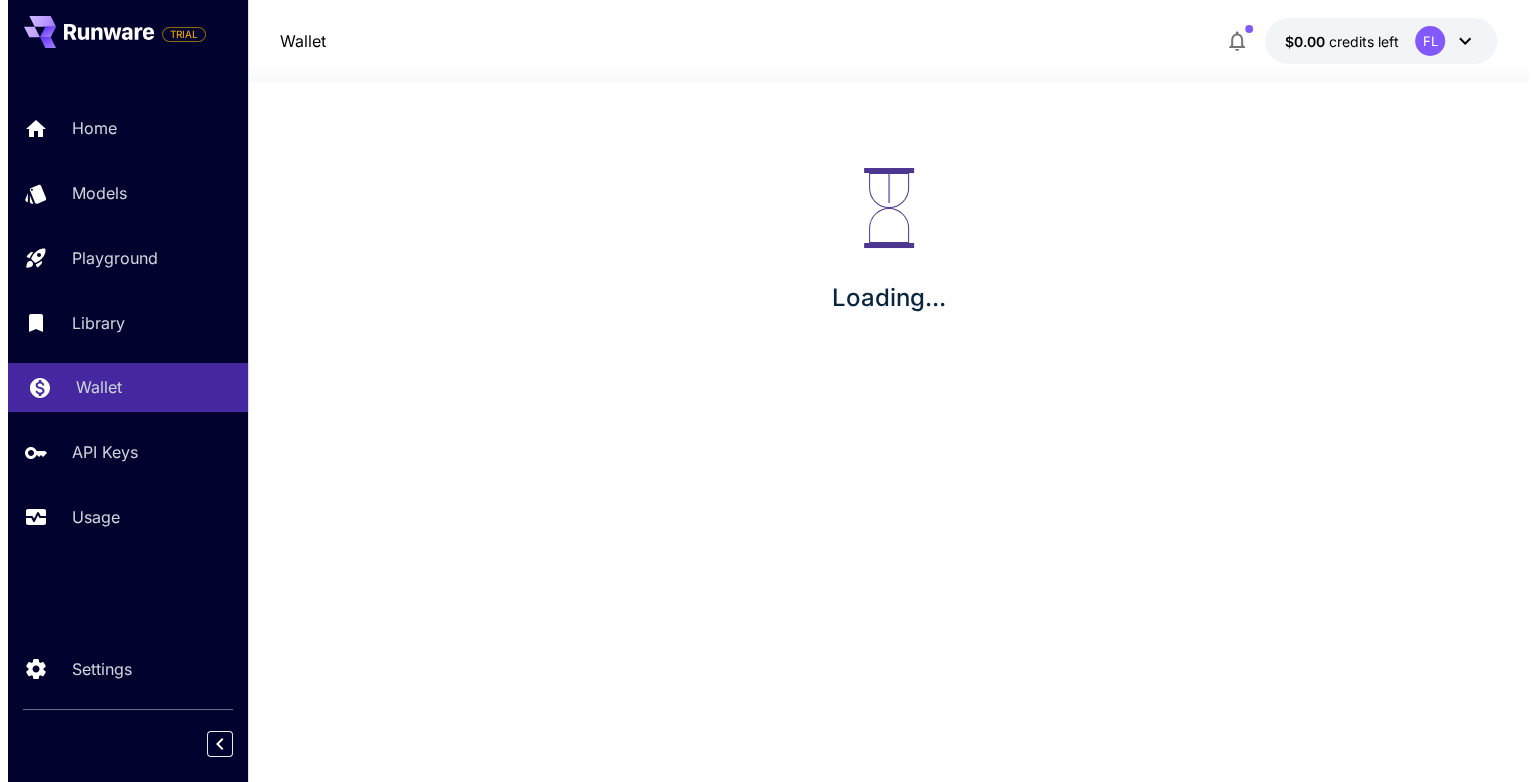 scroll, scrollTop: 0, scrollLeft: 0, axis: both 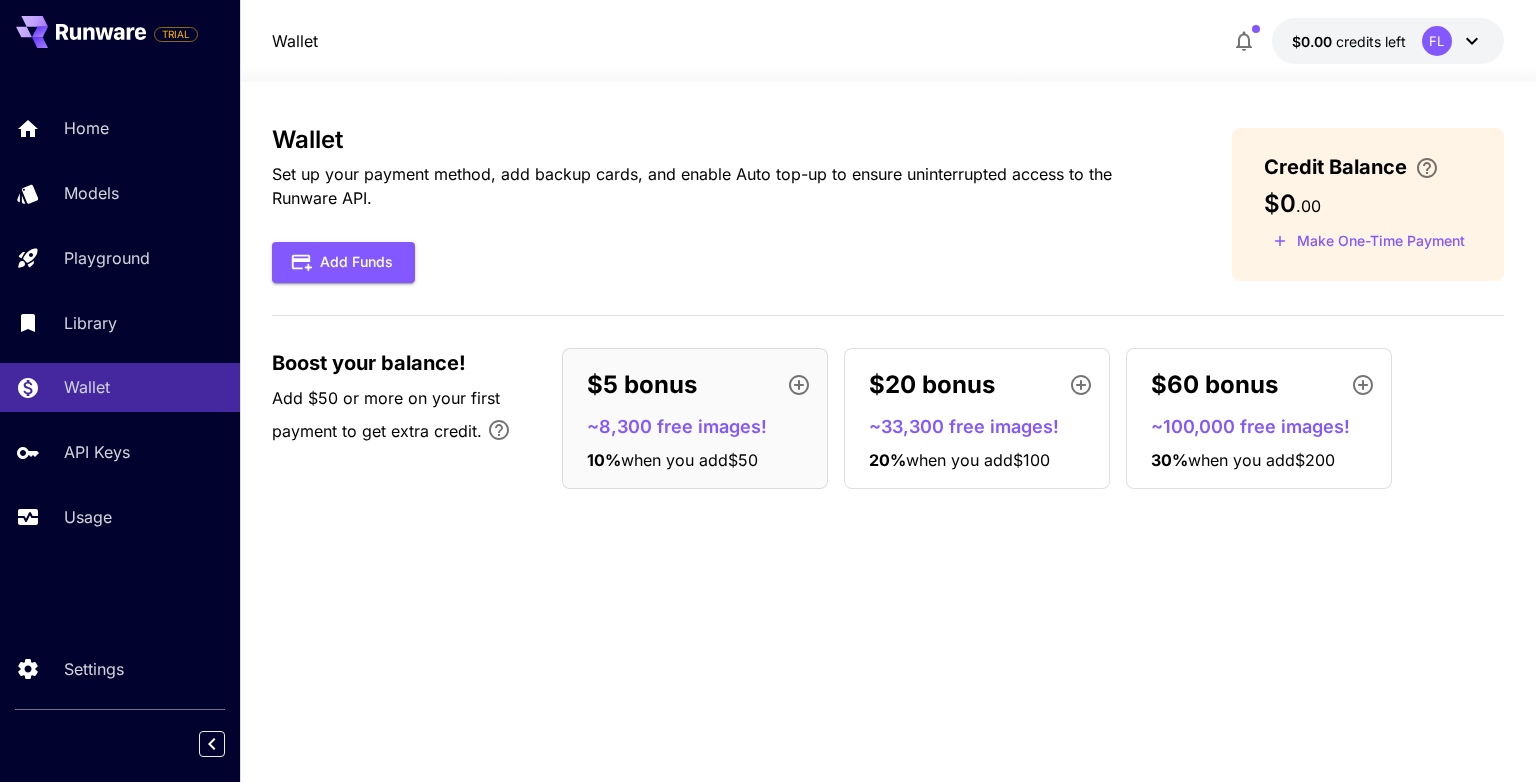 click on "Home Models Playground Library Wallet API Keys Usage" at bounding box center (120, 322) 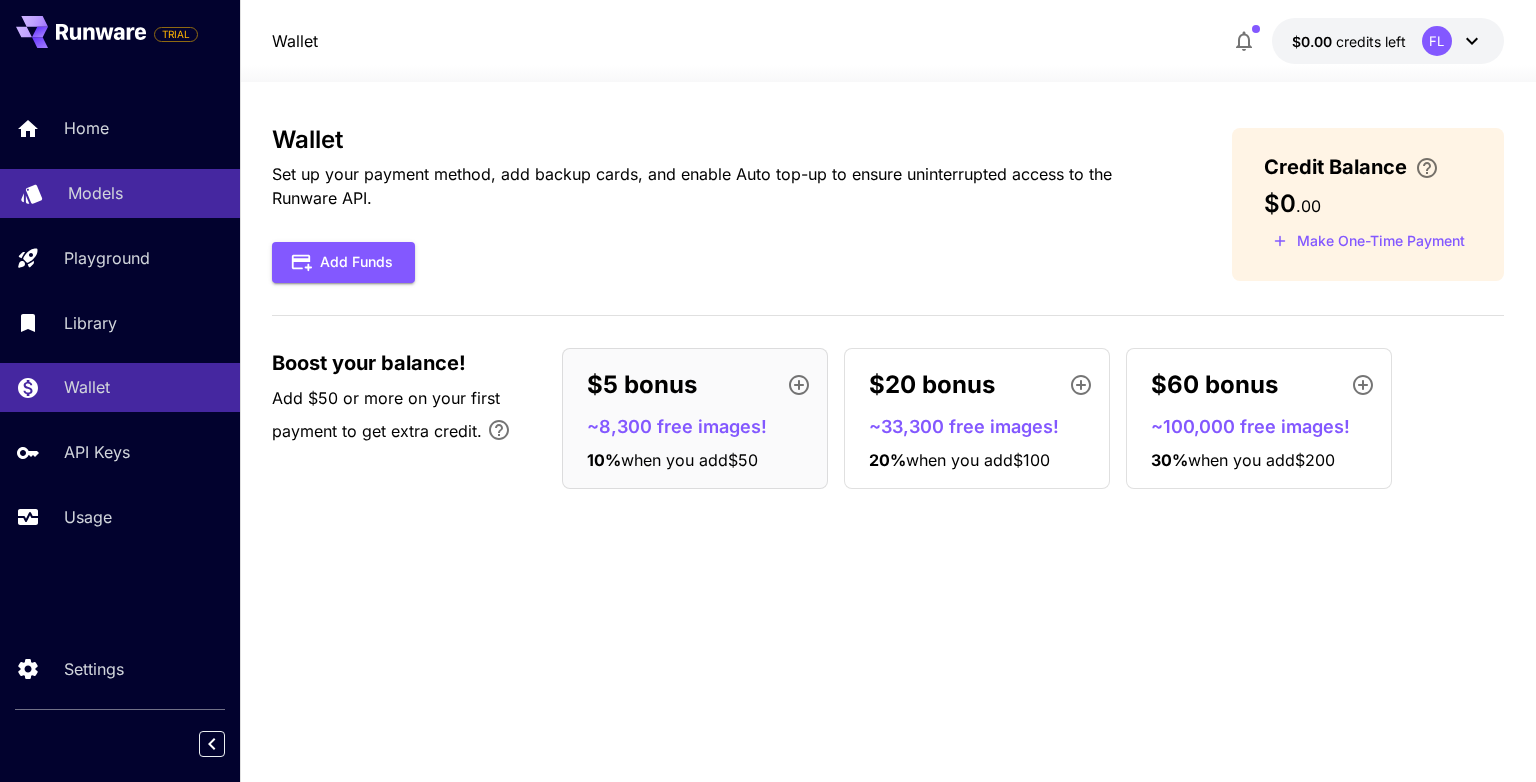 click on "Models" at bounding box center (95, 193) 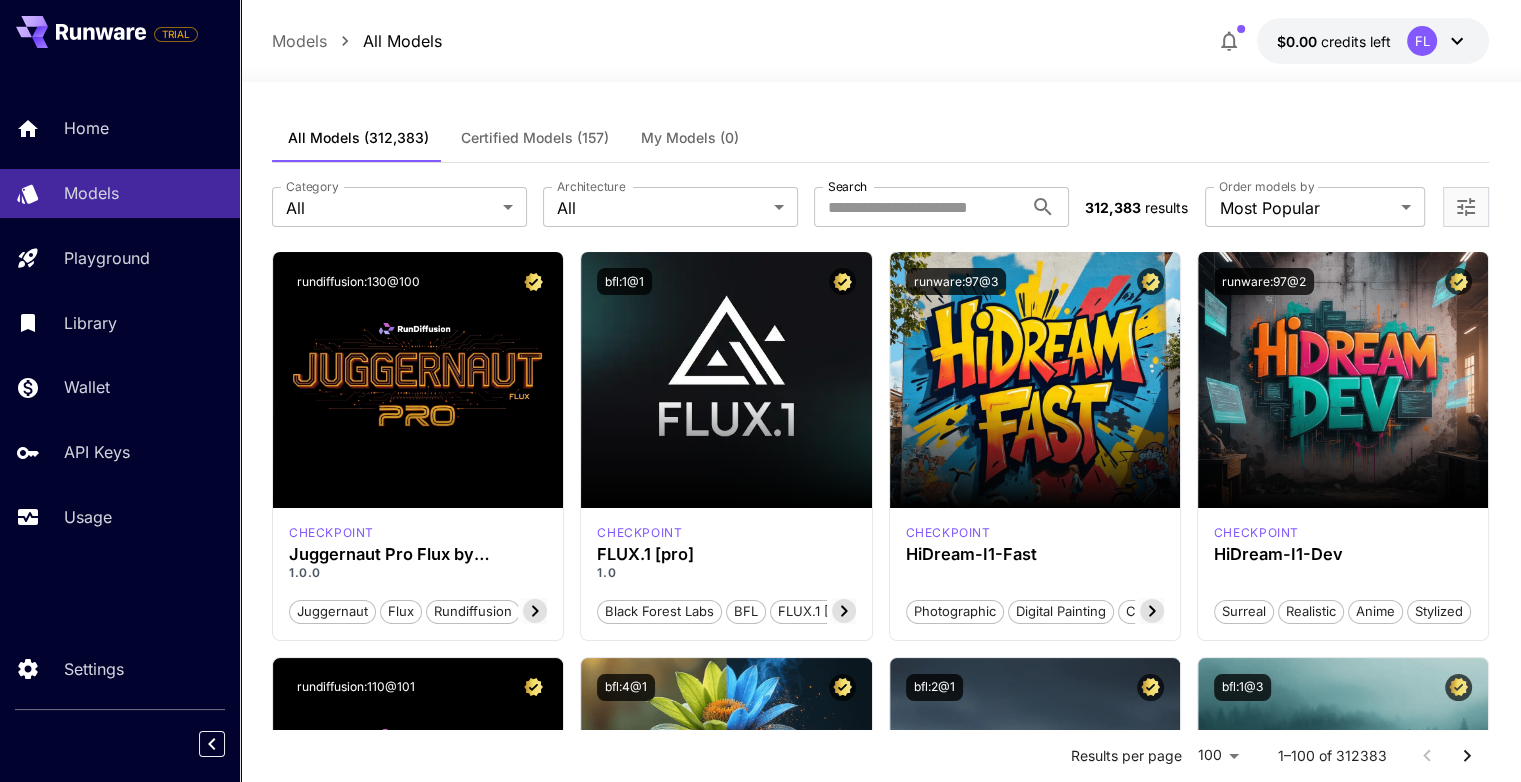 click on "Home Models Playground Library Wallet API Keys Usage" at bounding box center [120, 322] 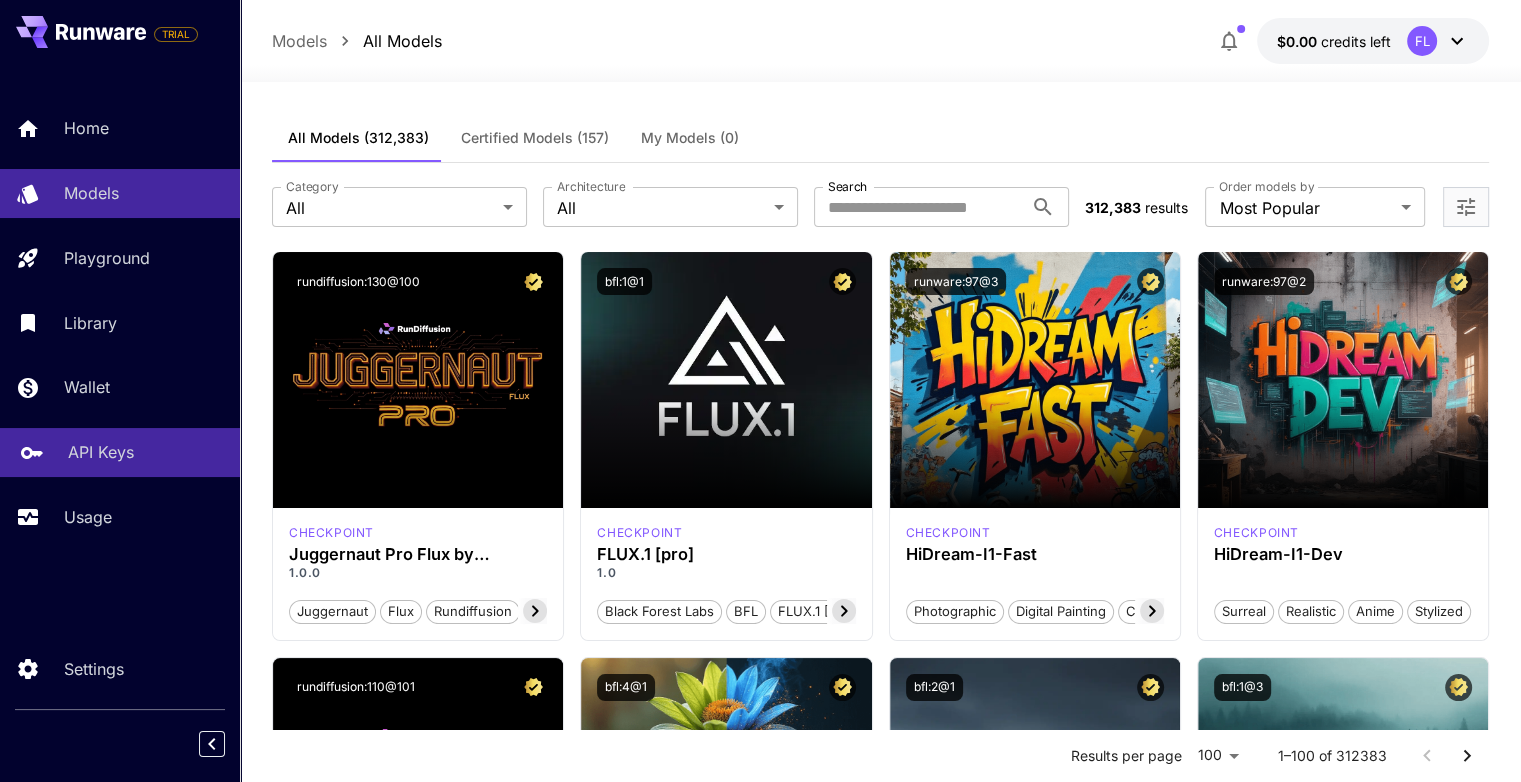 click on "API Keys" at bounding box center (101, 452) 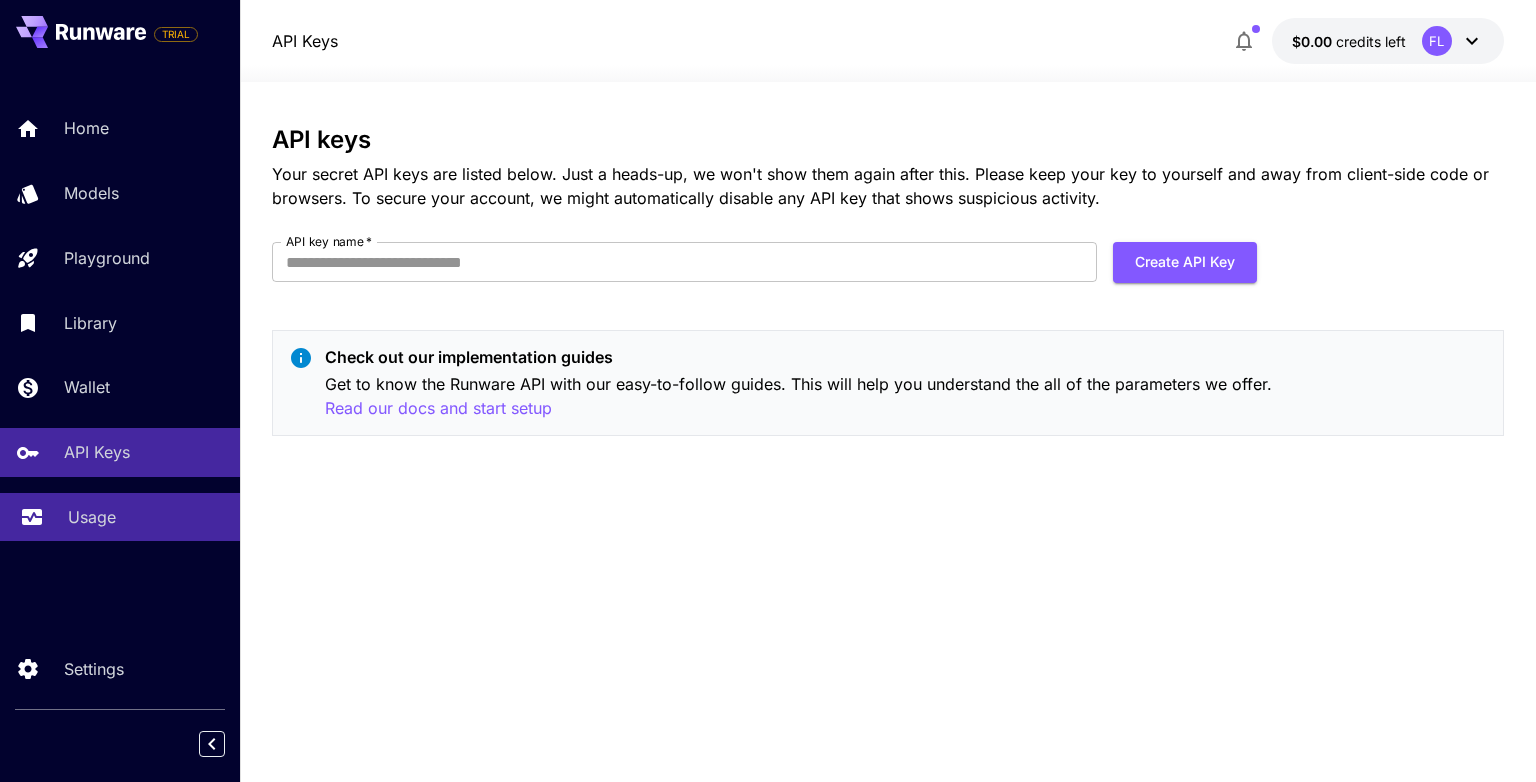 click on "Usage" at bounding box center (120, 517) 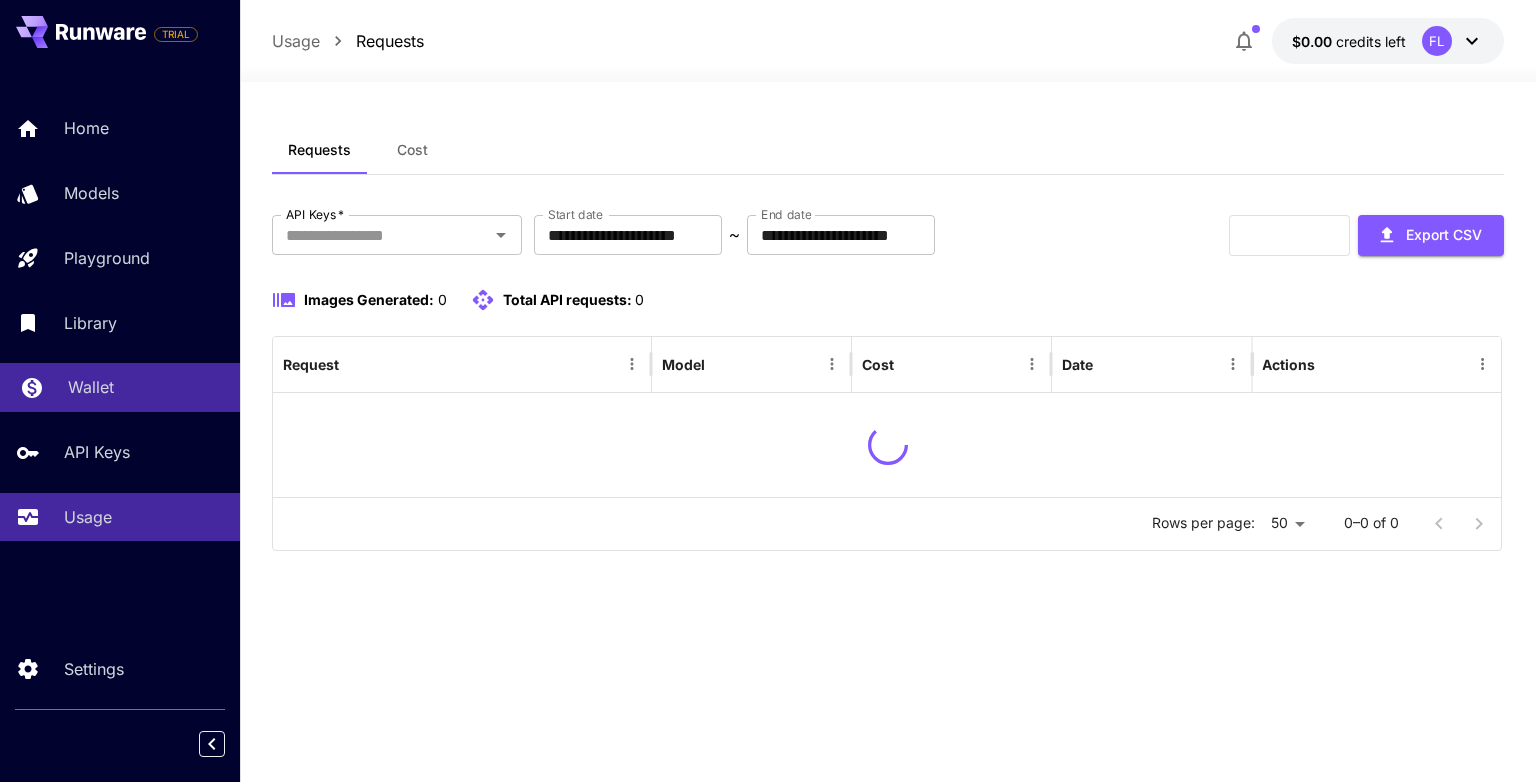 click on "Wallet" at bounding box center (120, 387) 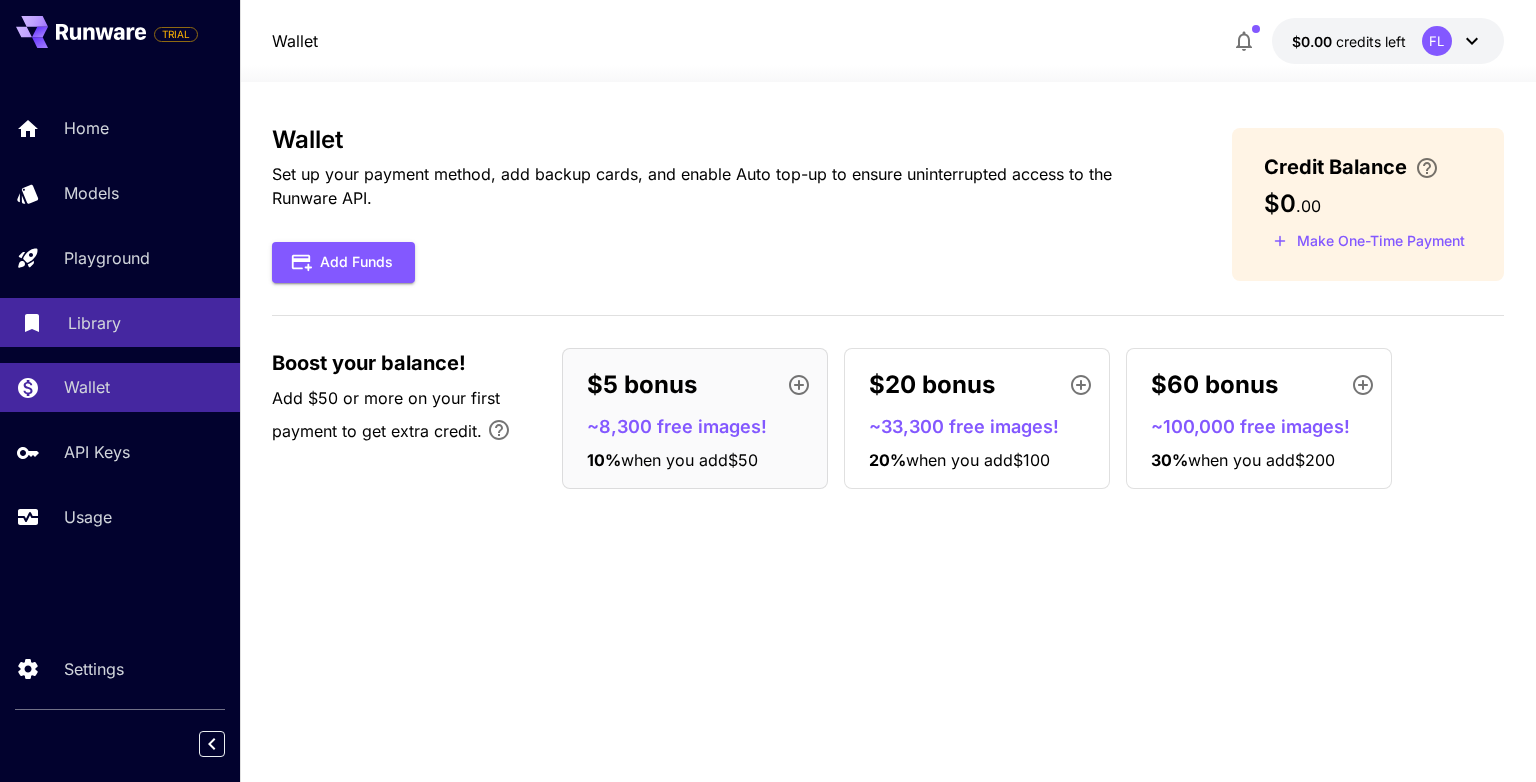 click on "Library" at bounding box center [120, 322] 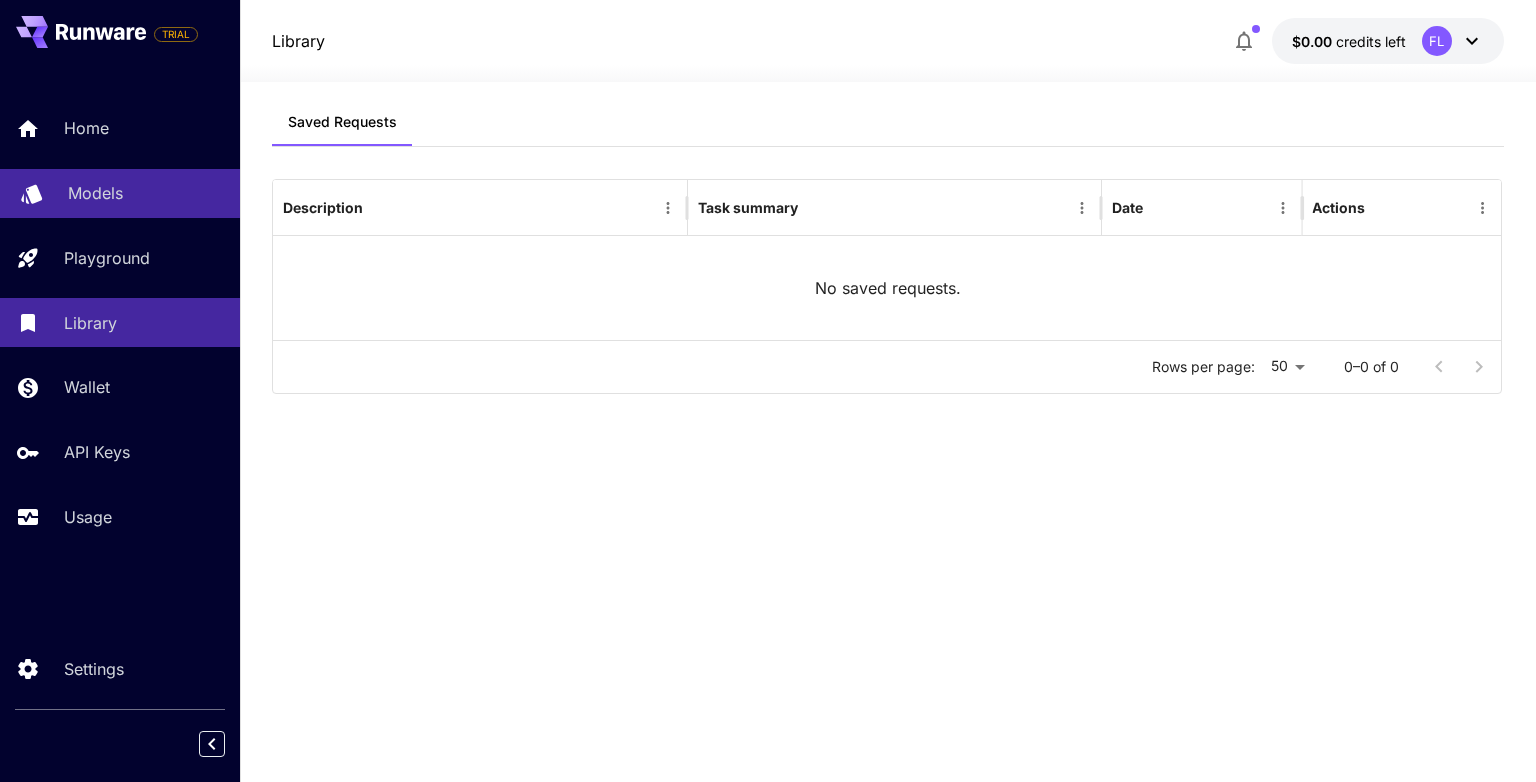 click on "Models" at bounding box center (95, 193) 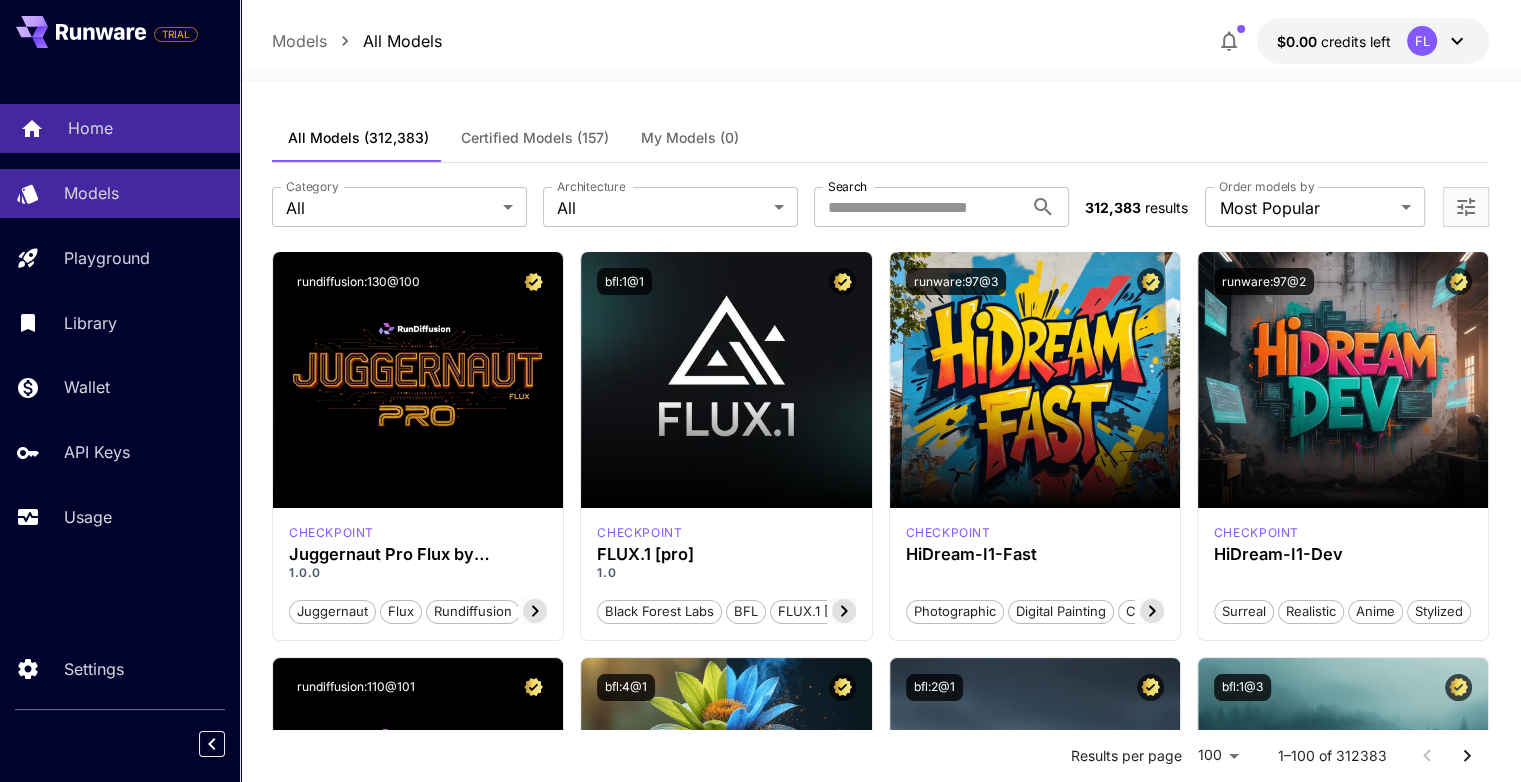 click on "Home" at bounding box center (90, 128) 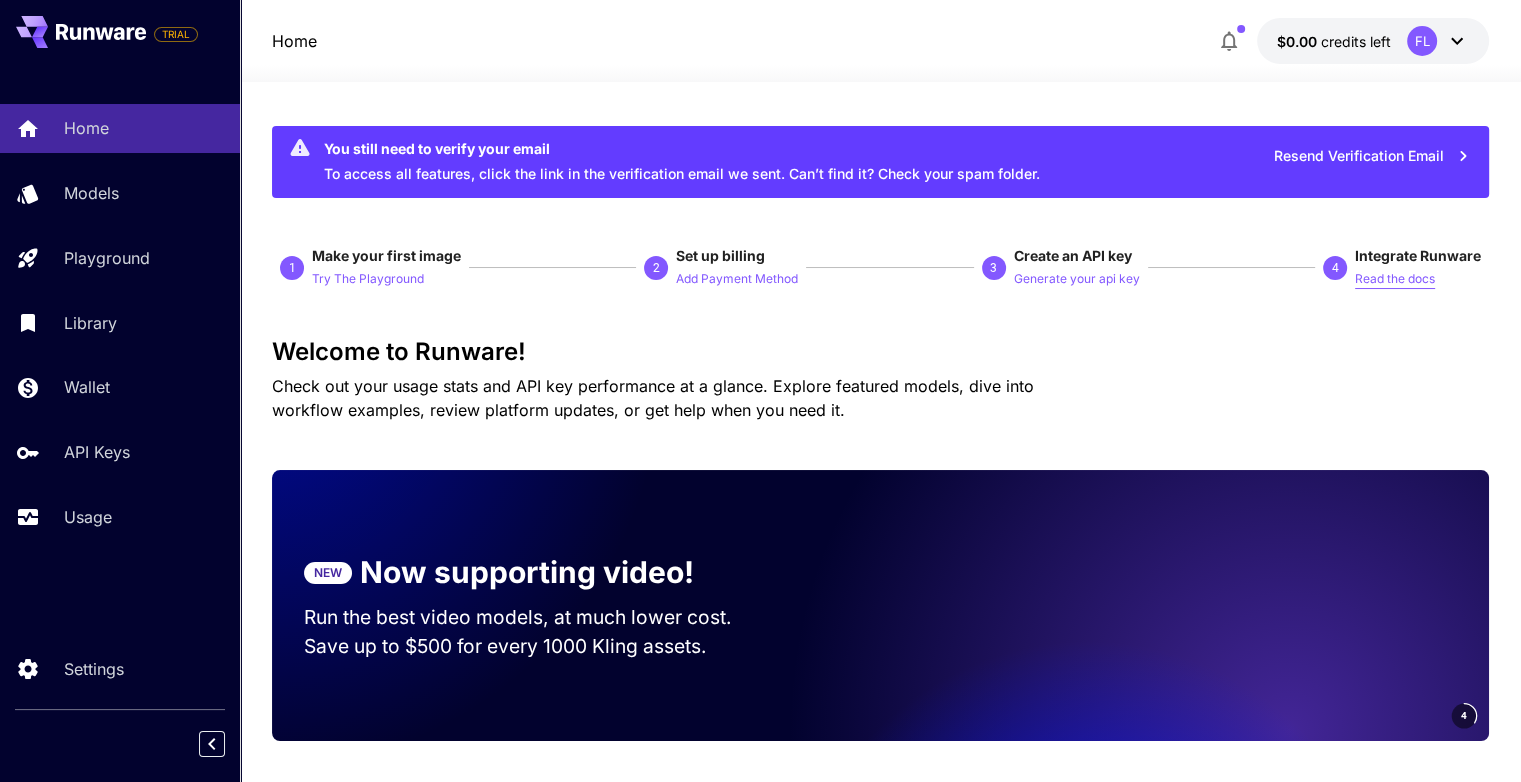 click on "Read the docs" at bounding box center (1395, 279) 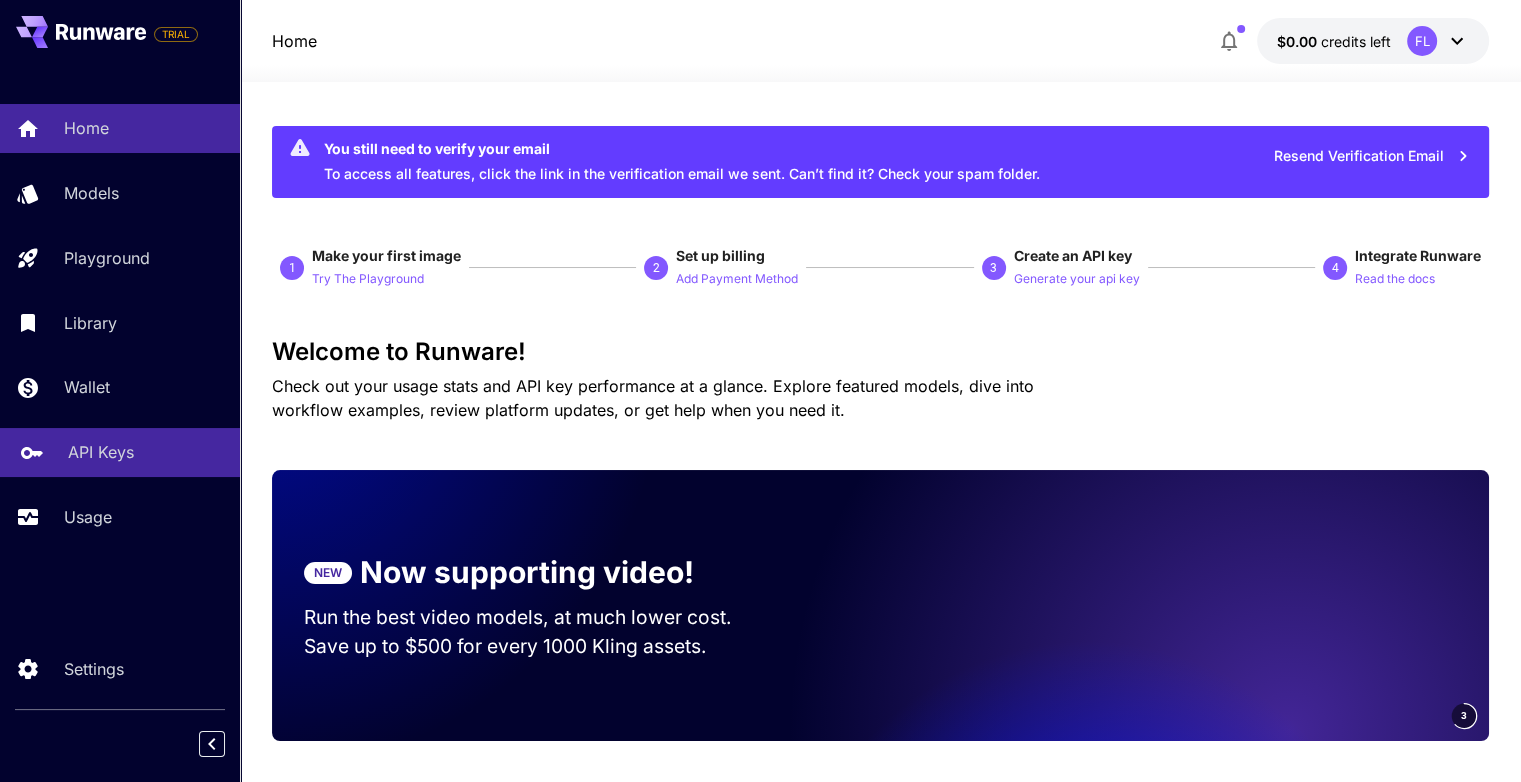 click on "API Keys" at bounding box center [101, 452] 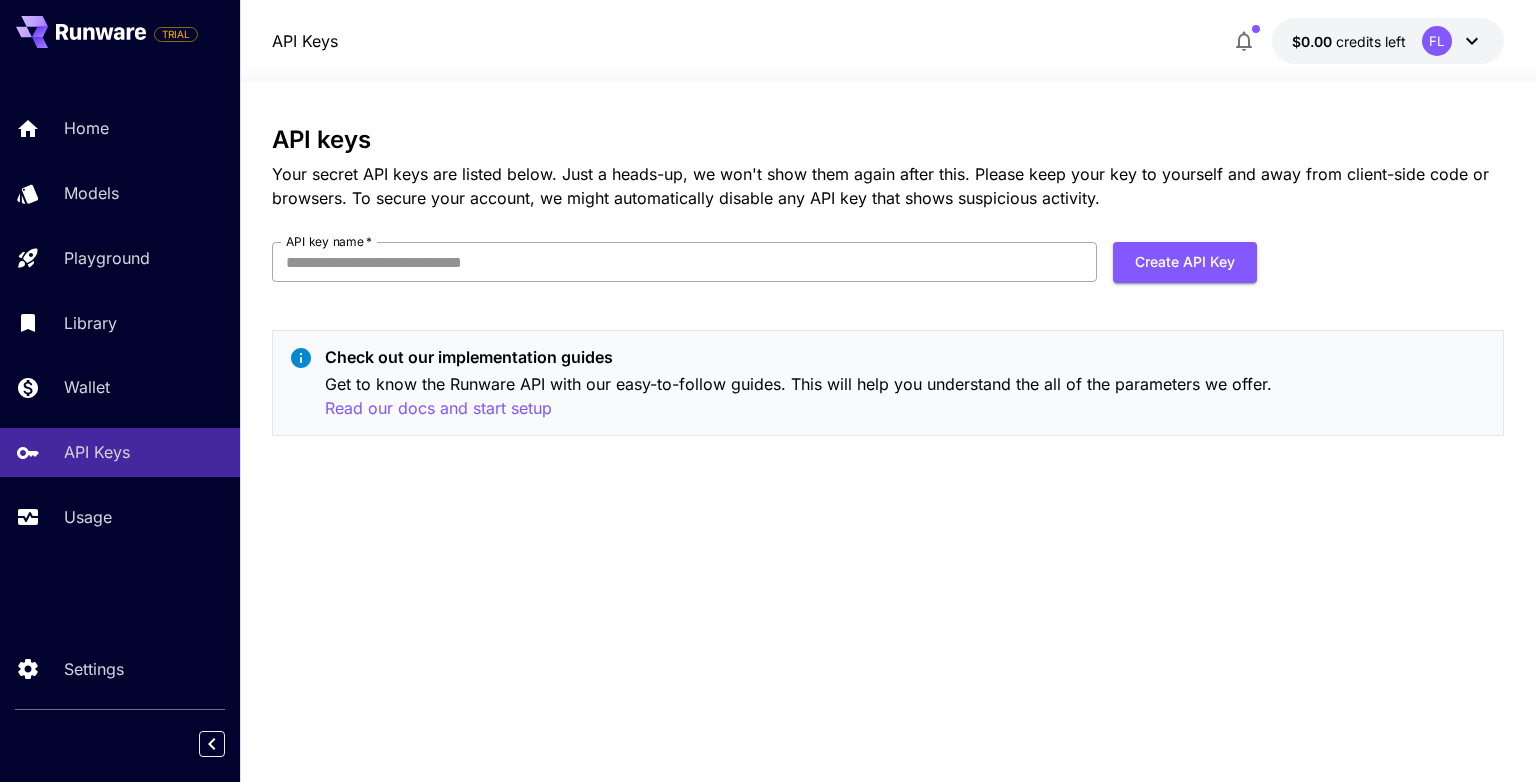 click on "API key name   *" at bounding box center (684, 262) 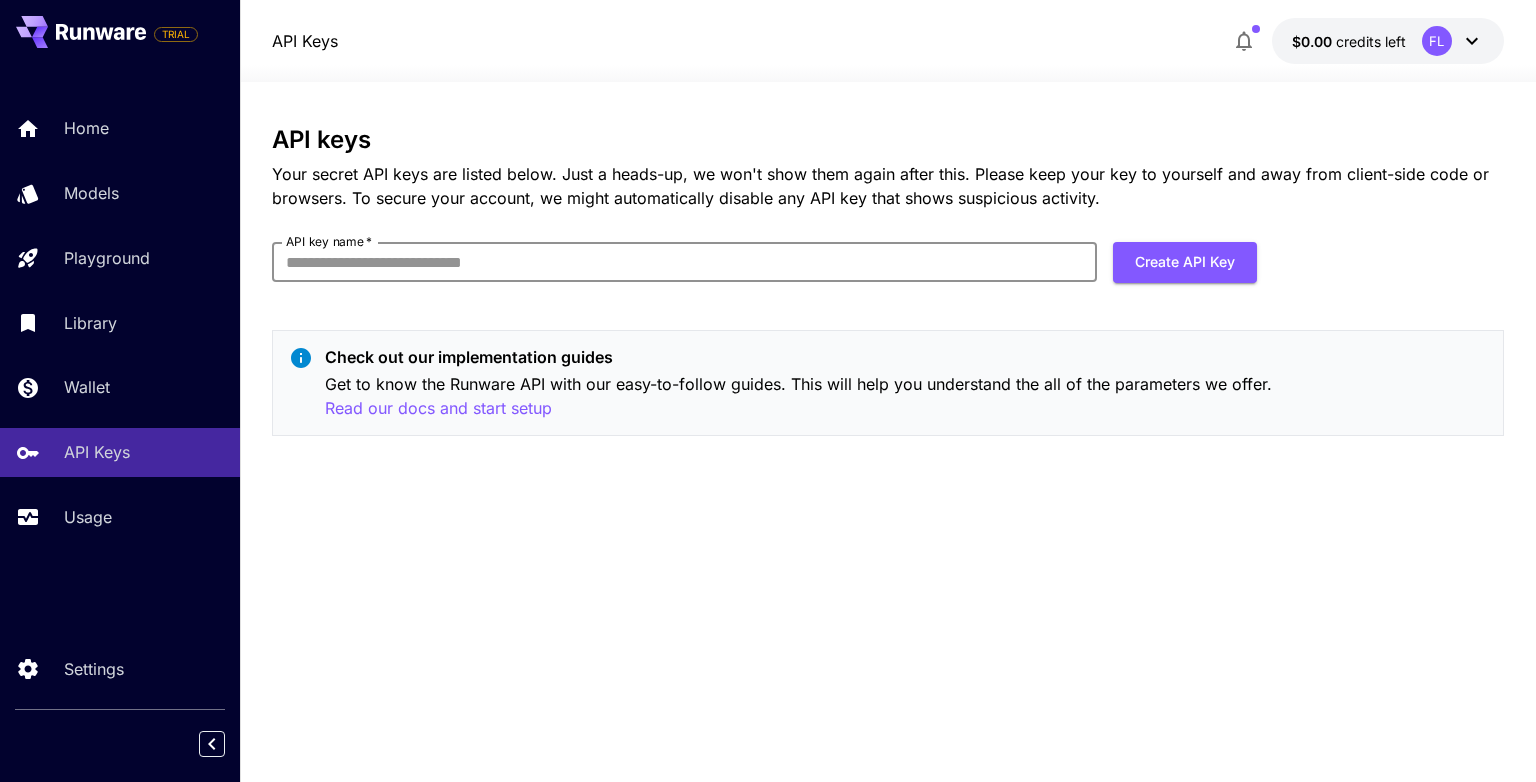 type on "********" 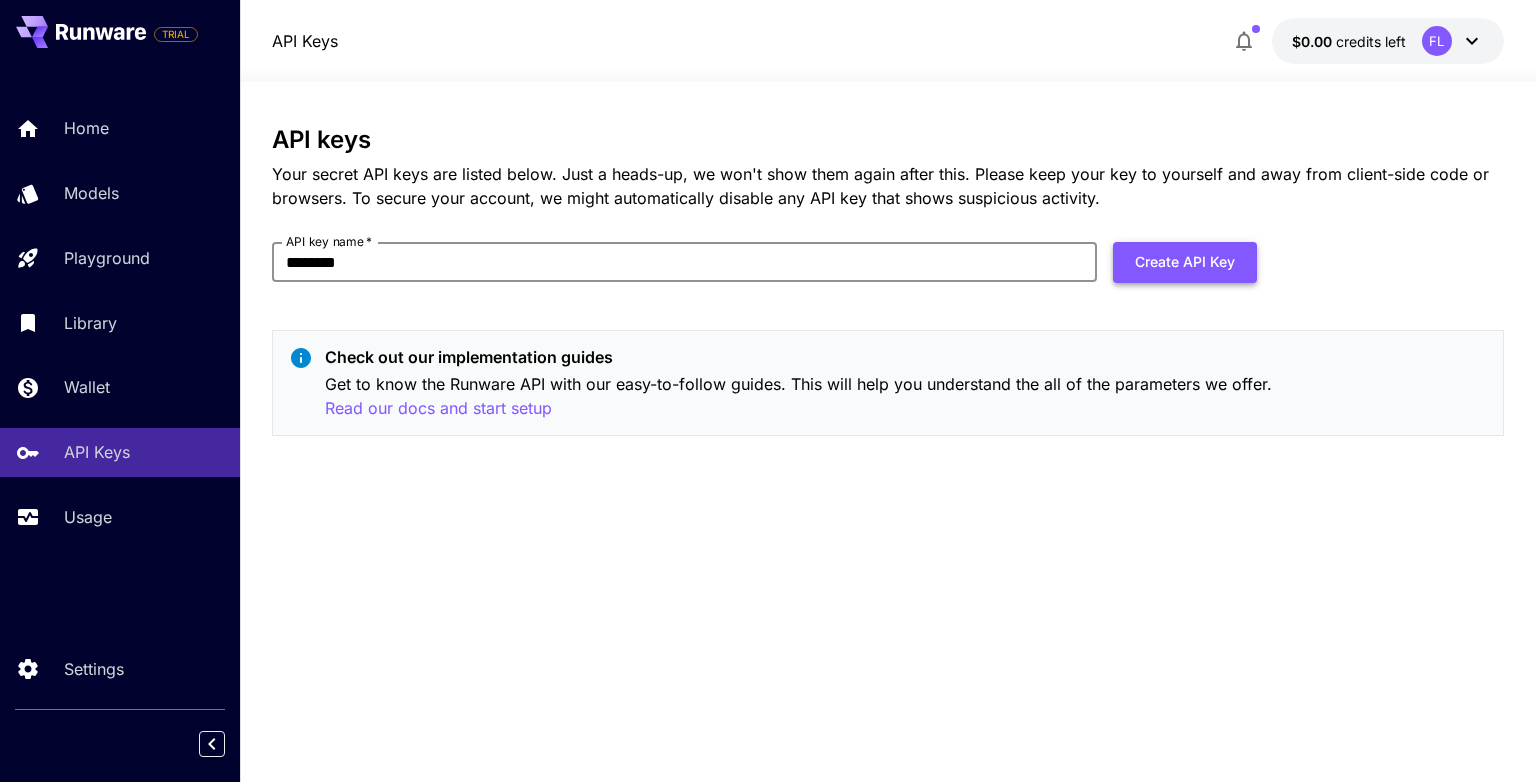 click on "Create API Key" at bounding box center [1185, 262] 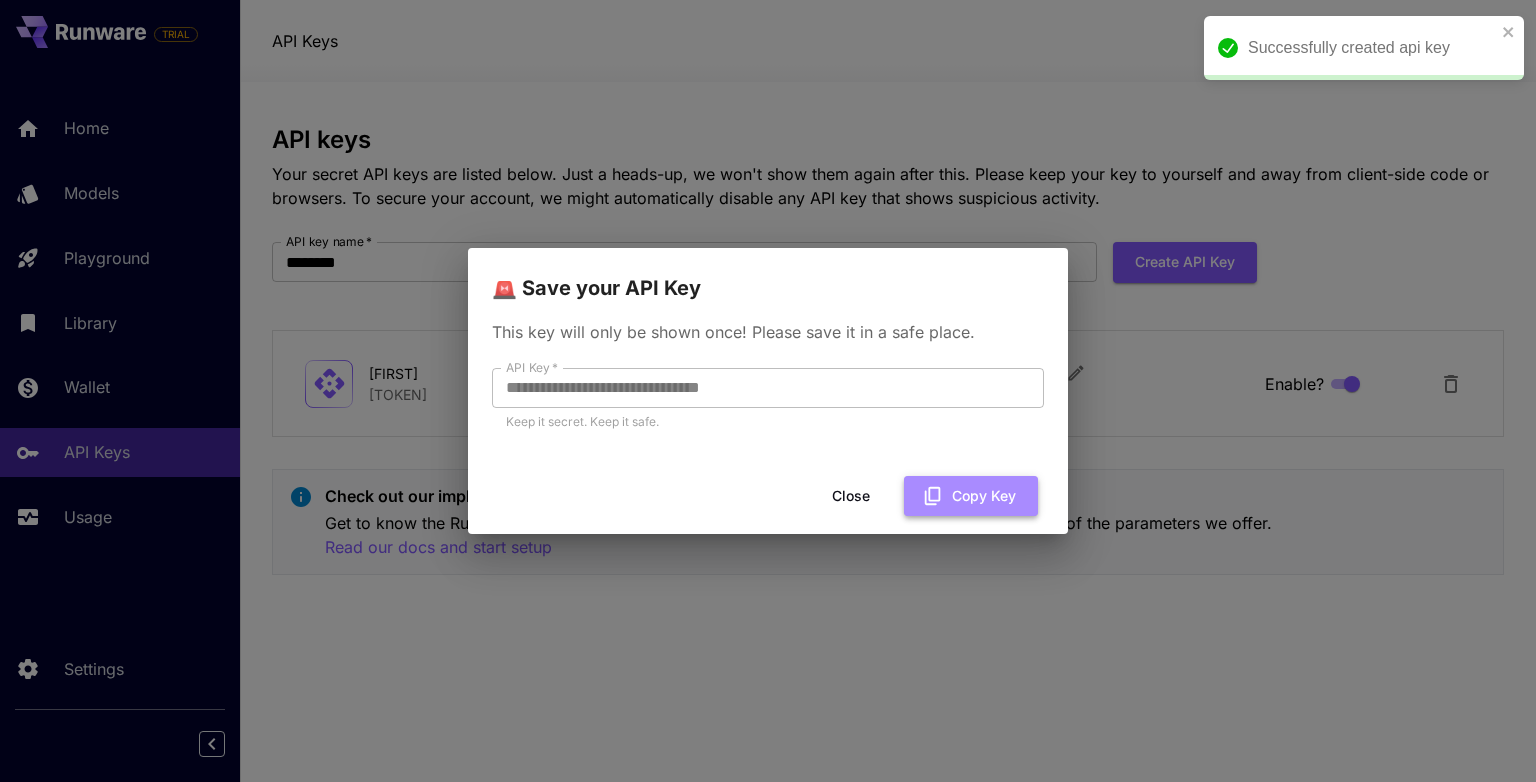 click on "Copy Key" at bounding box center [971, 496] 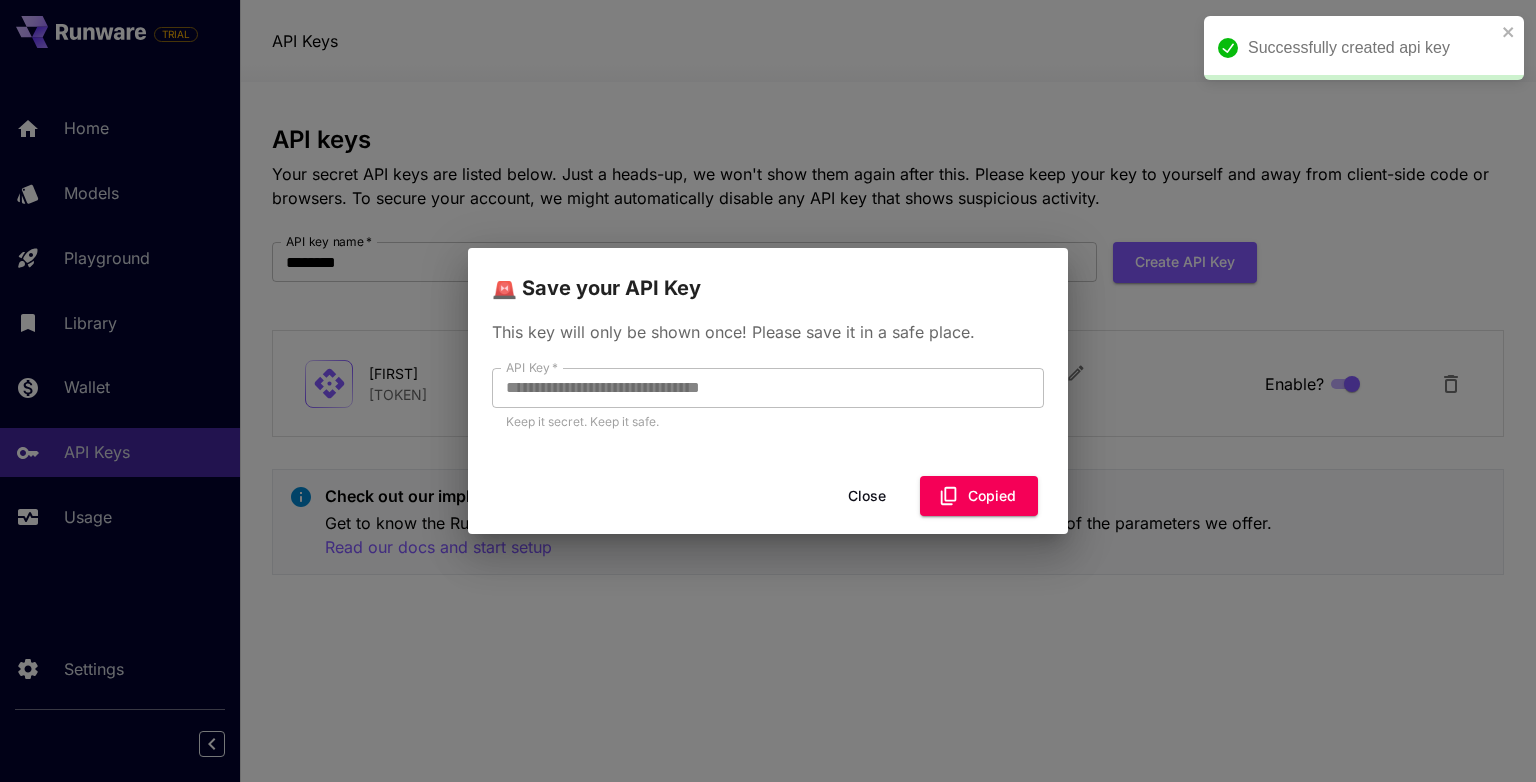 click on "Close" at bounding box center (867, 496) 